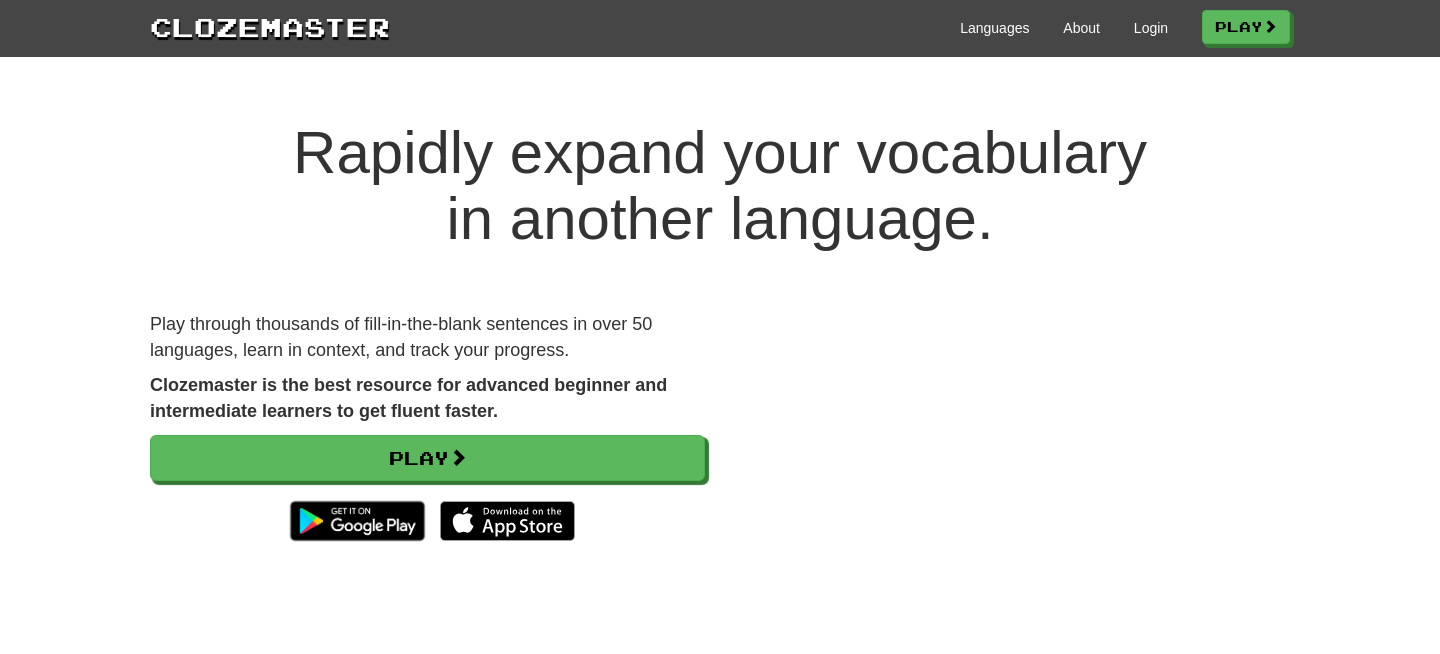scroll, scrollTop: 0, scrollLeft: 0, axis: both 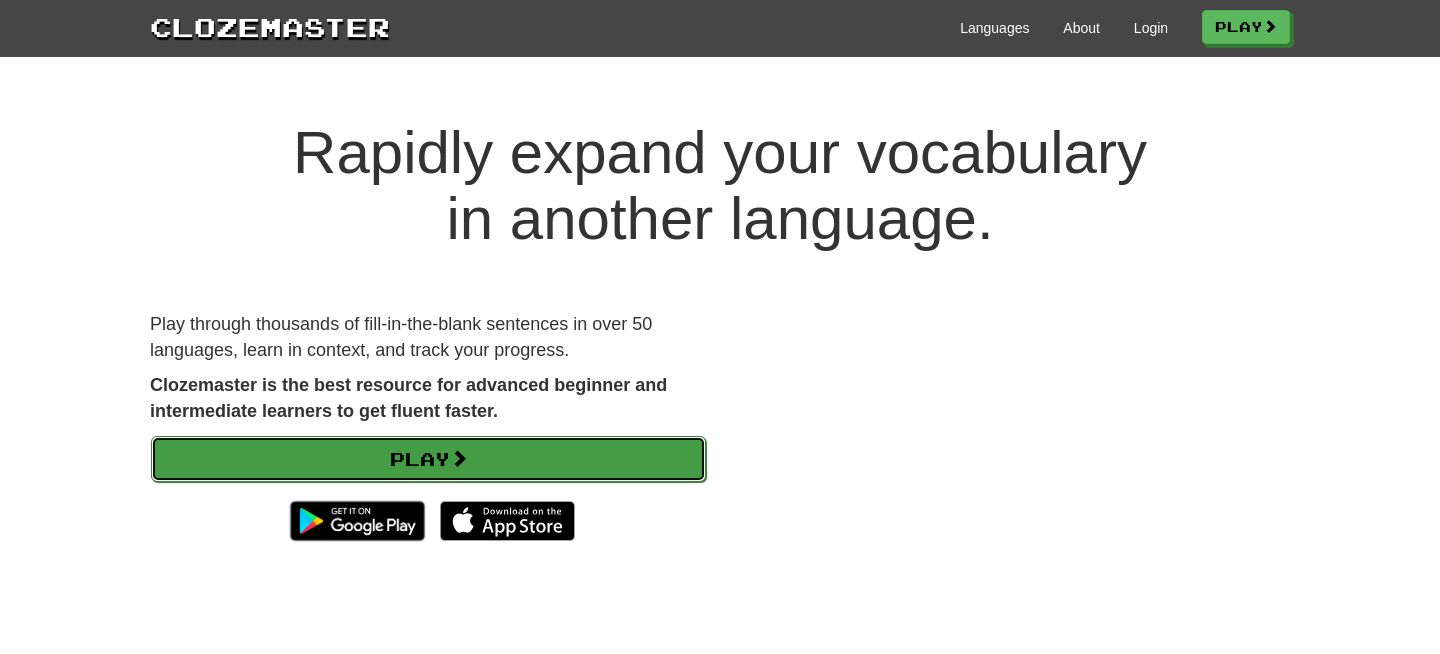 click on "Play" at bounding box center (428, 459) 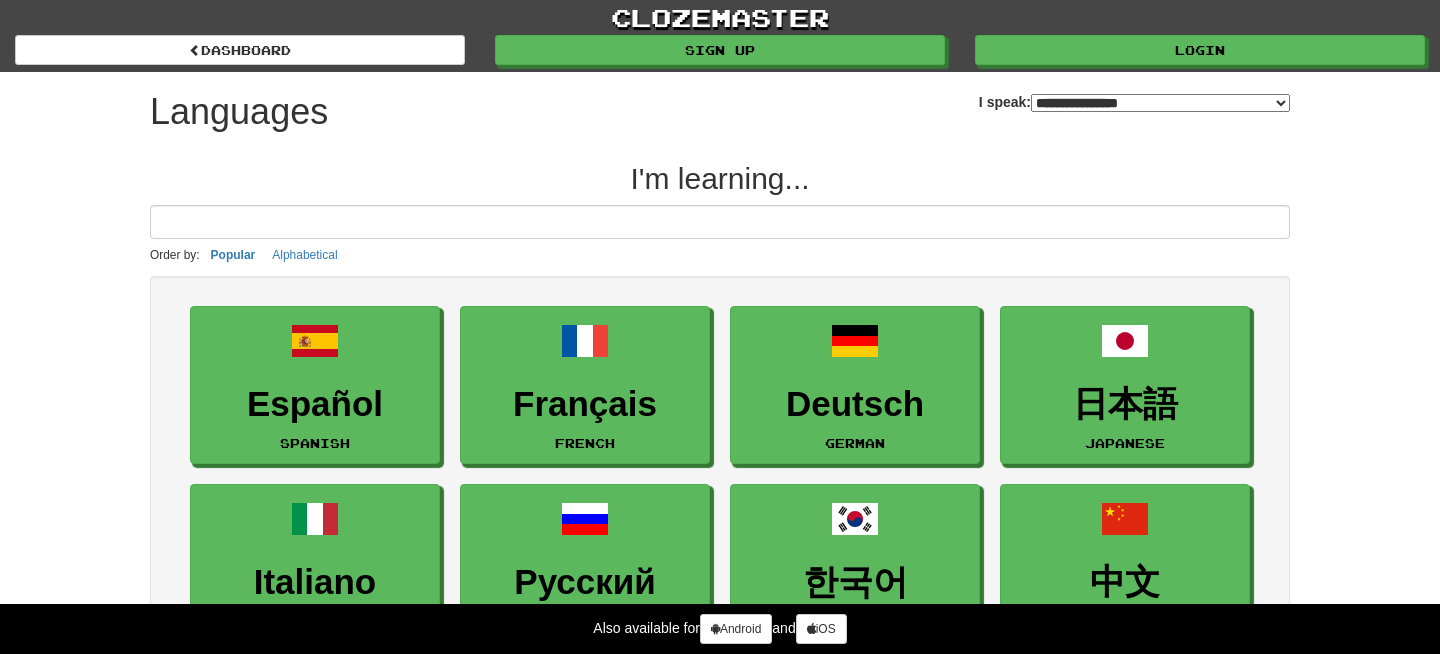 select on "*******" 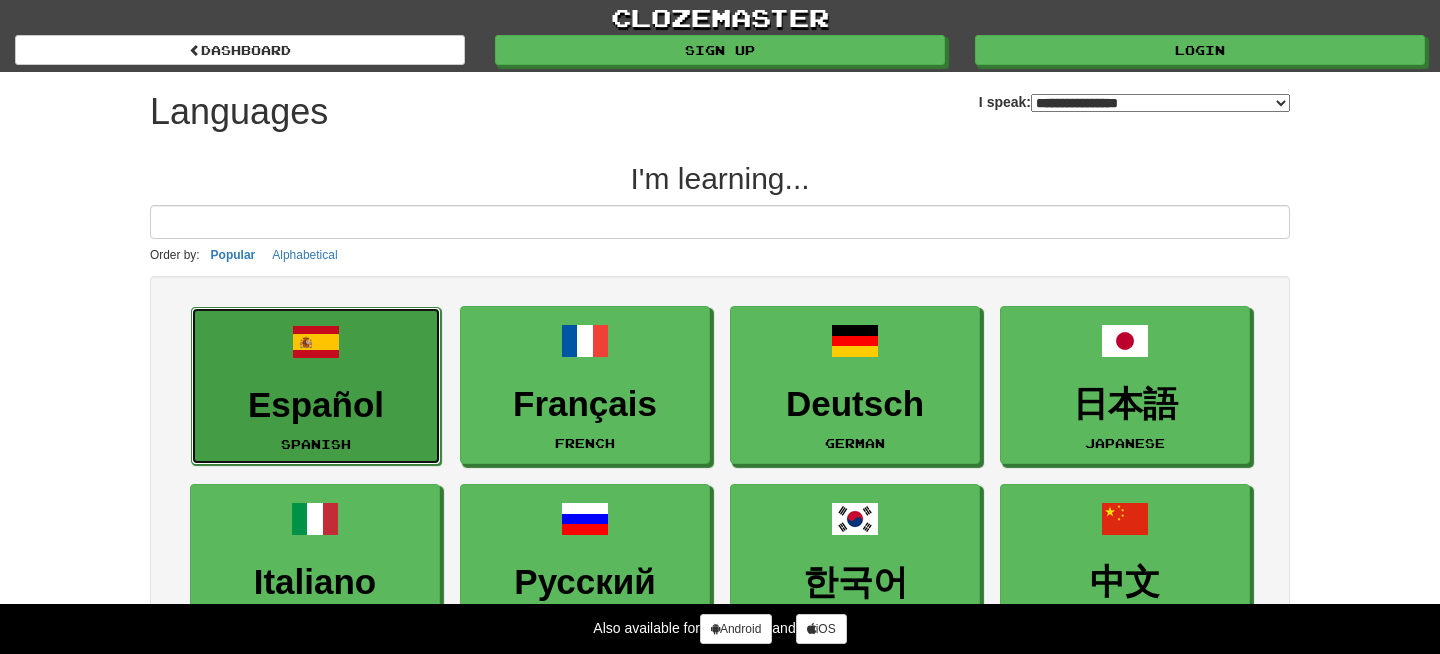 click on "Español" at bounding box center [316, 405] 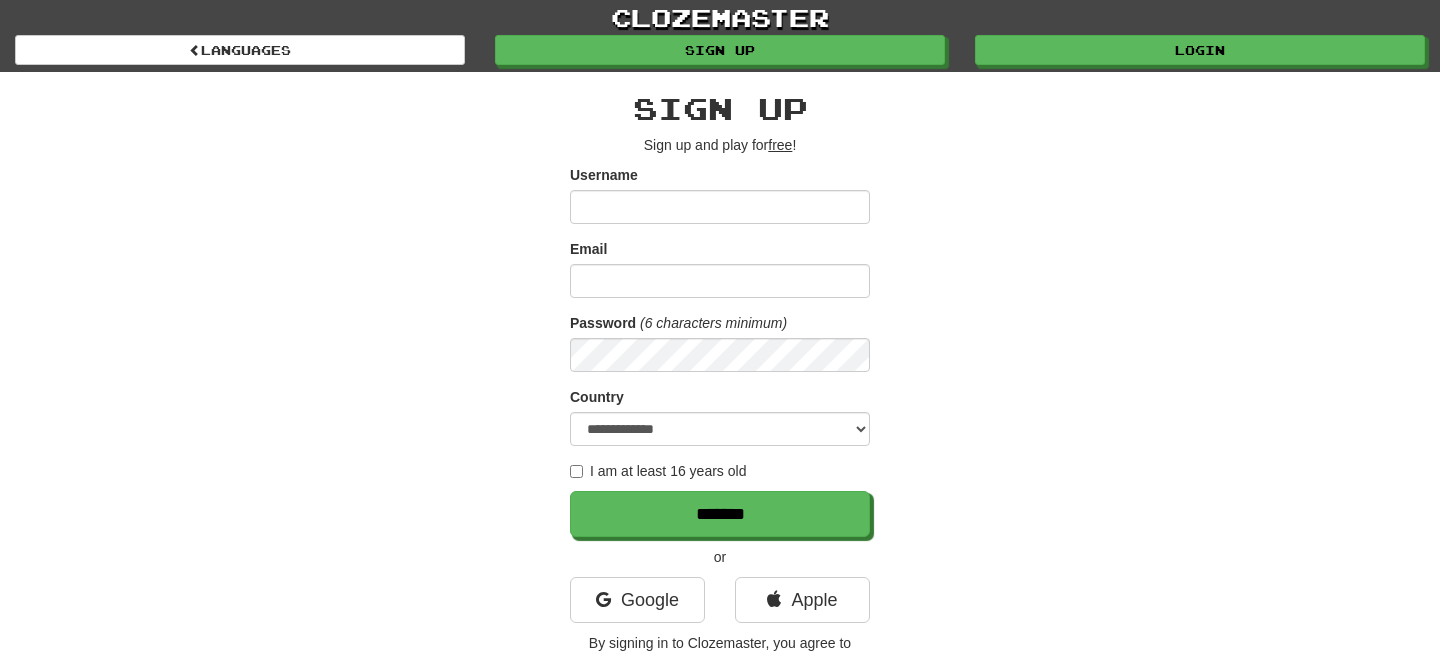 scroll, scrollTop: 0, scrollLeft: 0, axis: both 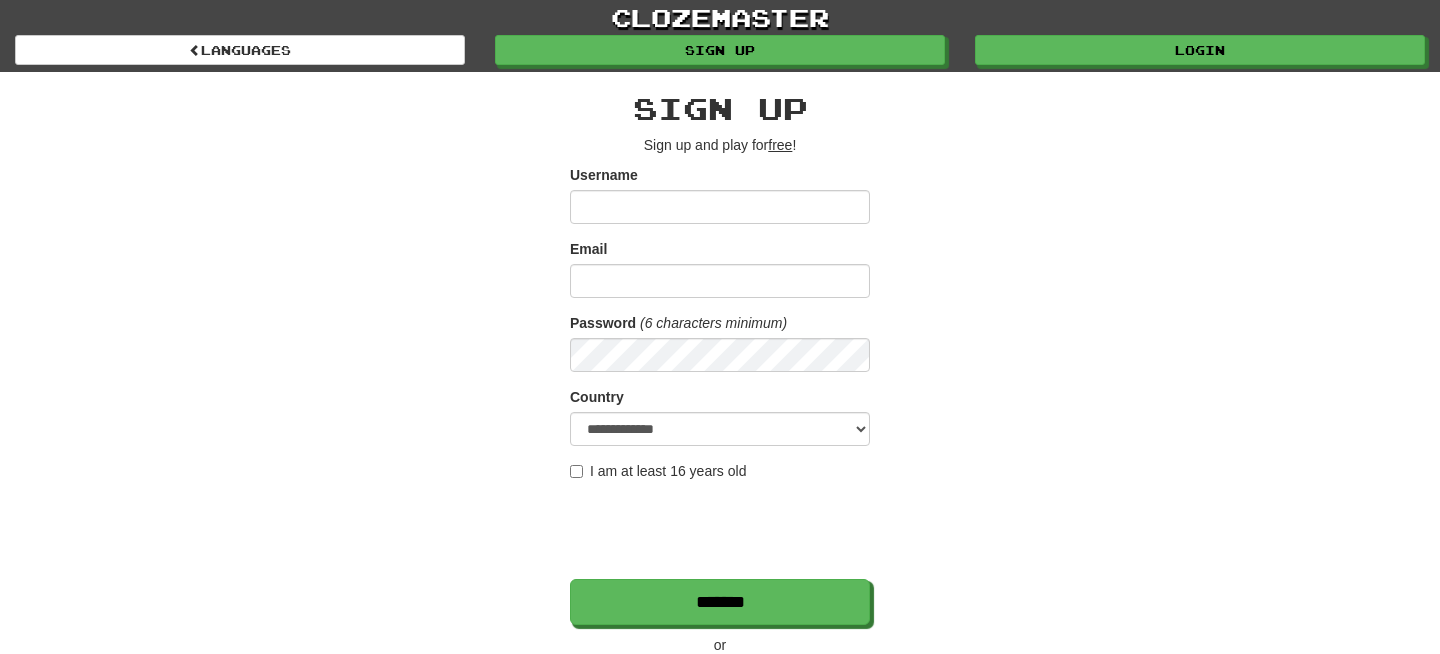 click on "**********" at bounding box center [720, 421] 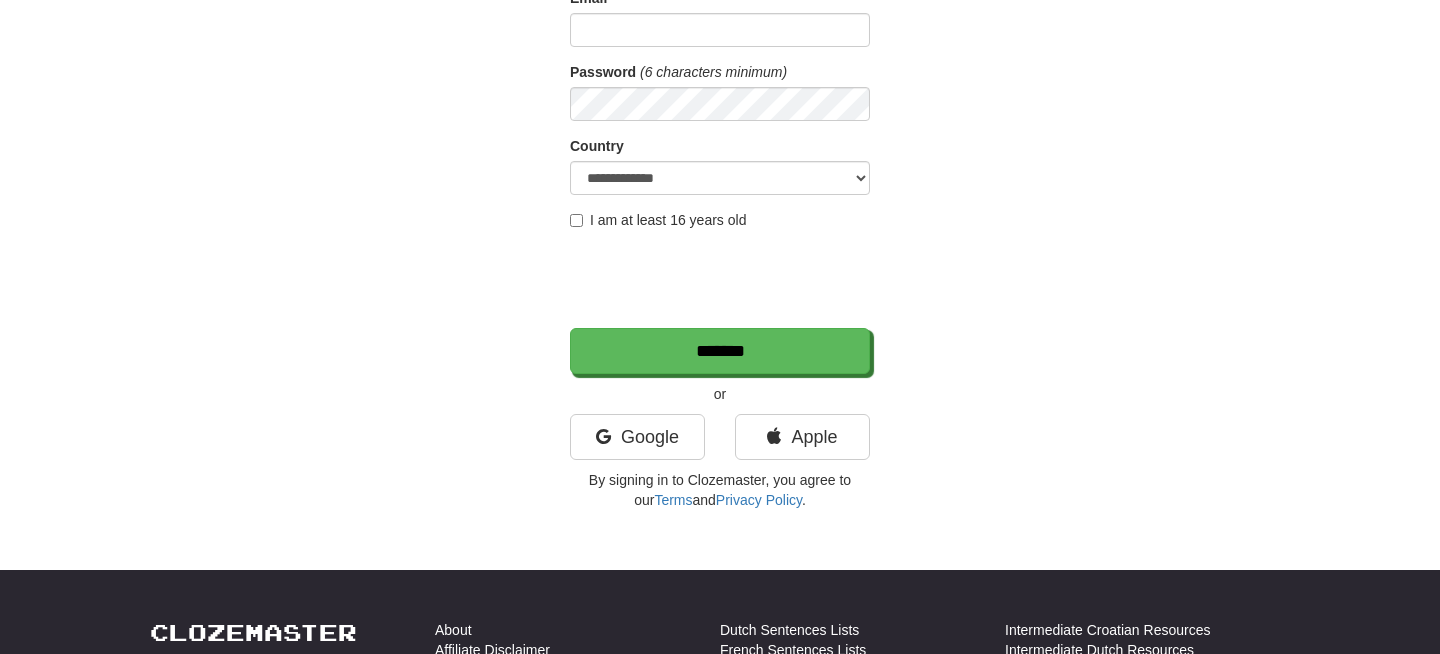 scroll, scrollTop: 253, scrollLeft: 0, axis: vertical 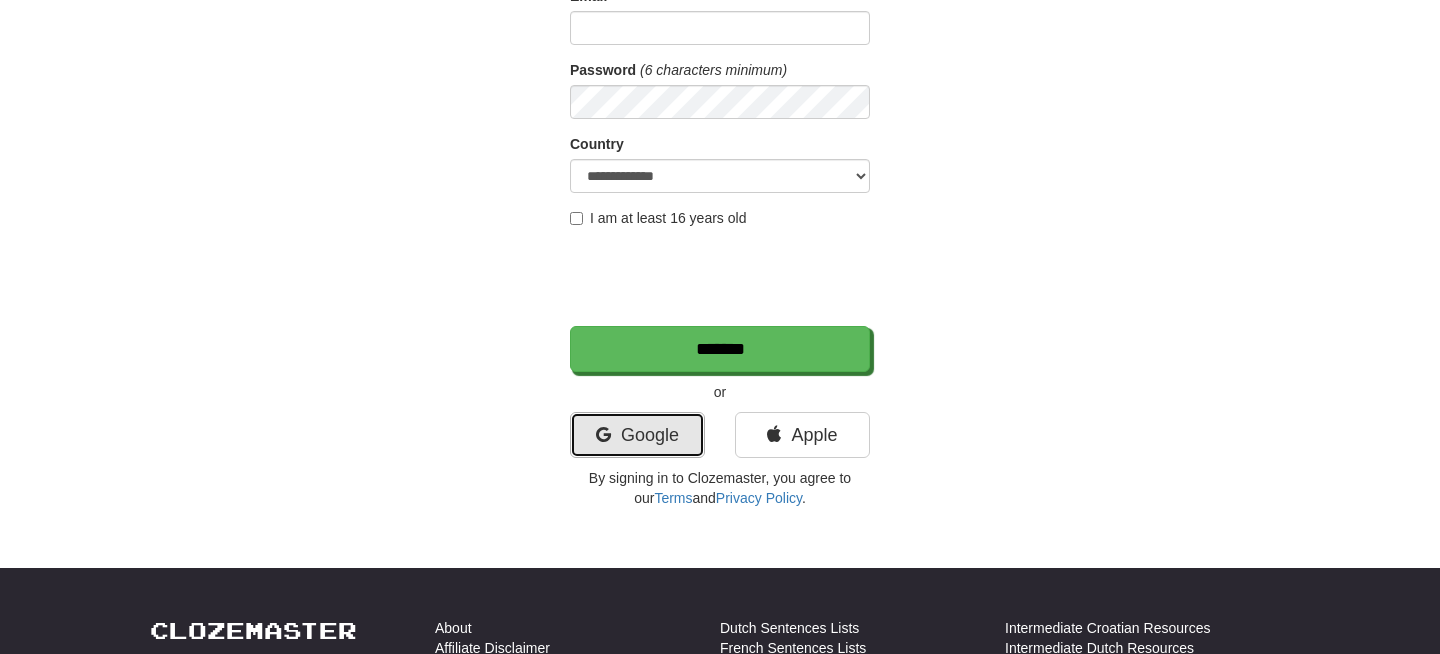 click on "Google" at bounding box center [637, 435] 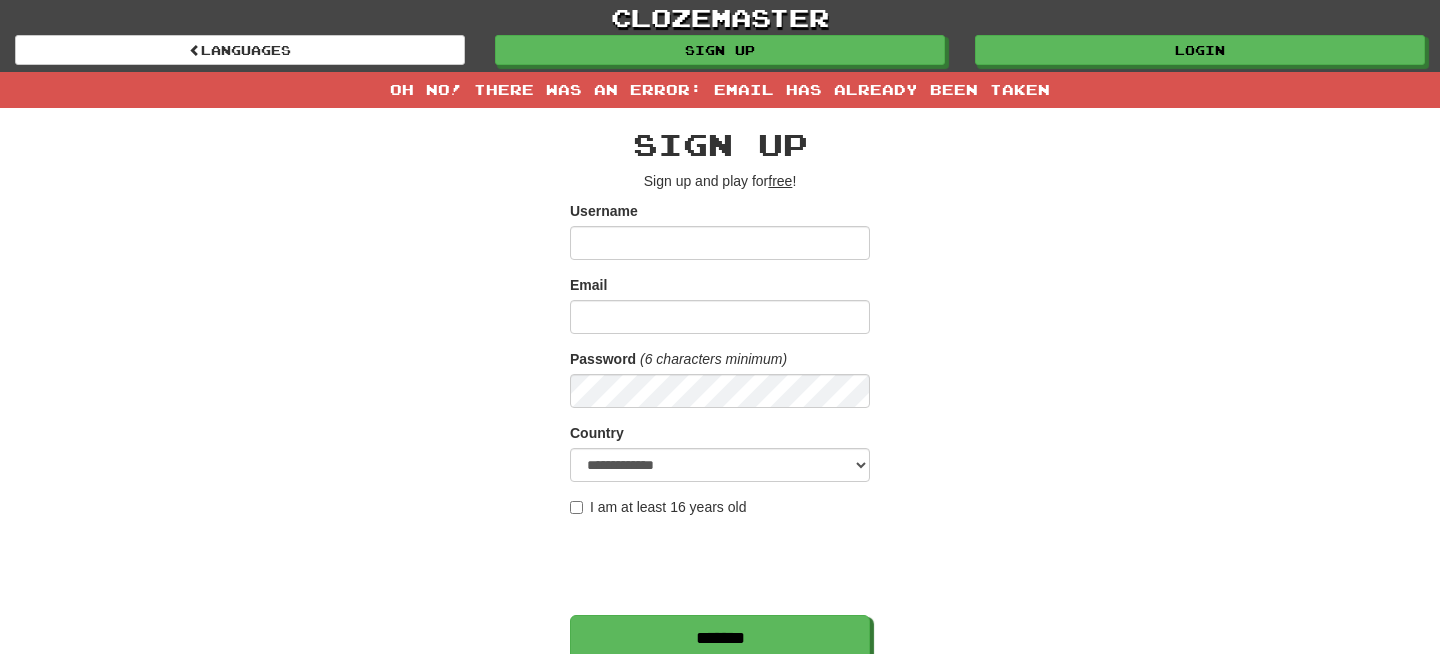 scroll, scrollTop: 0, scrollLeft: 0, axis: both 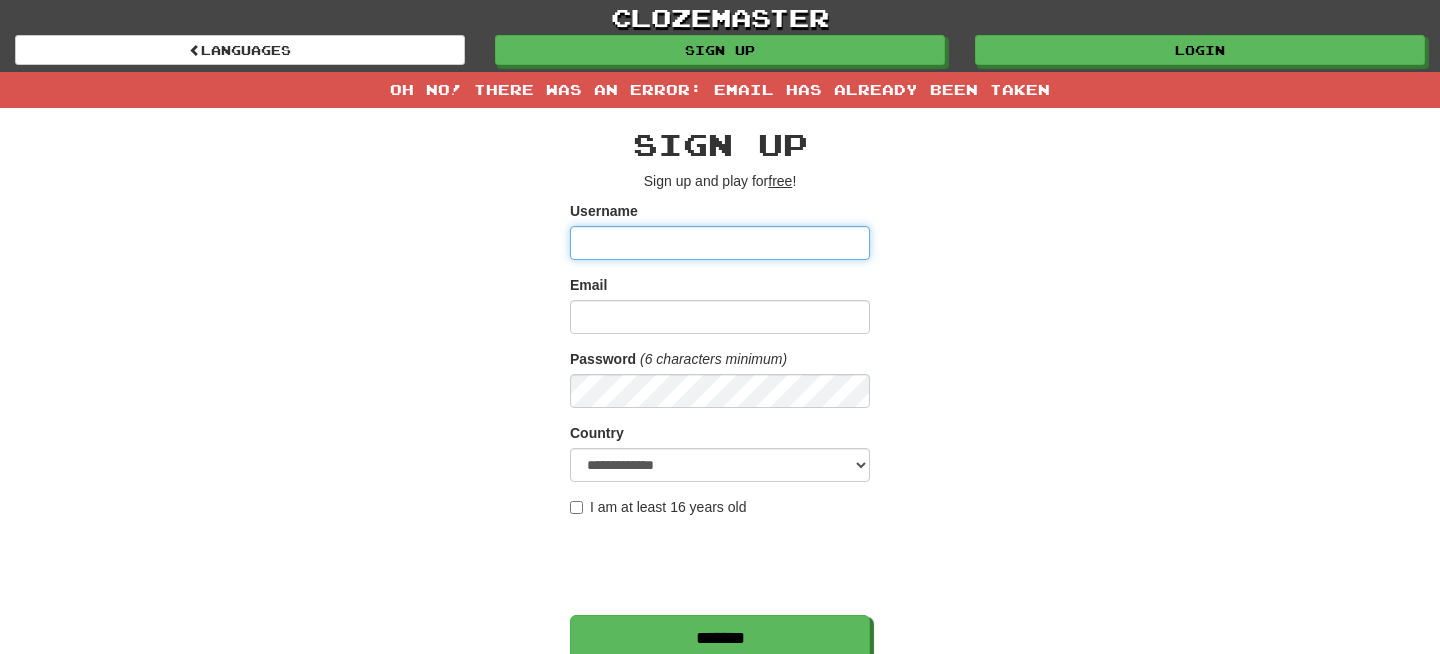 type on "**********" 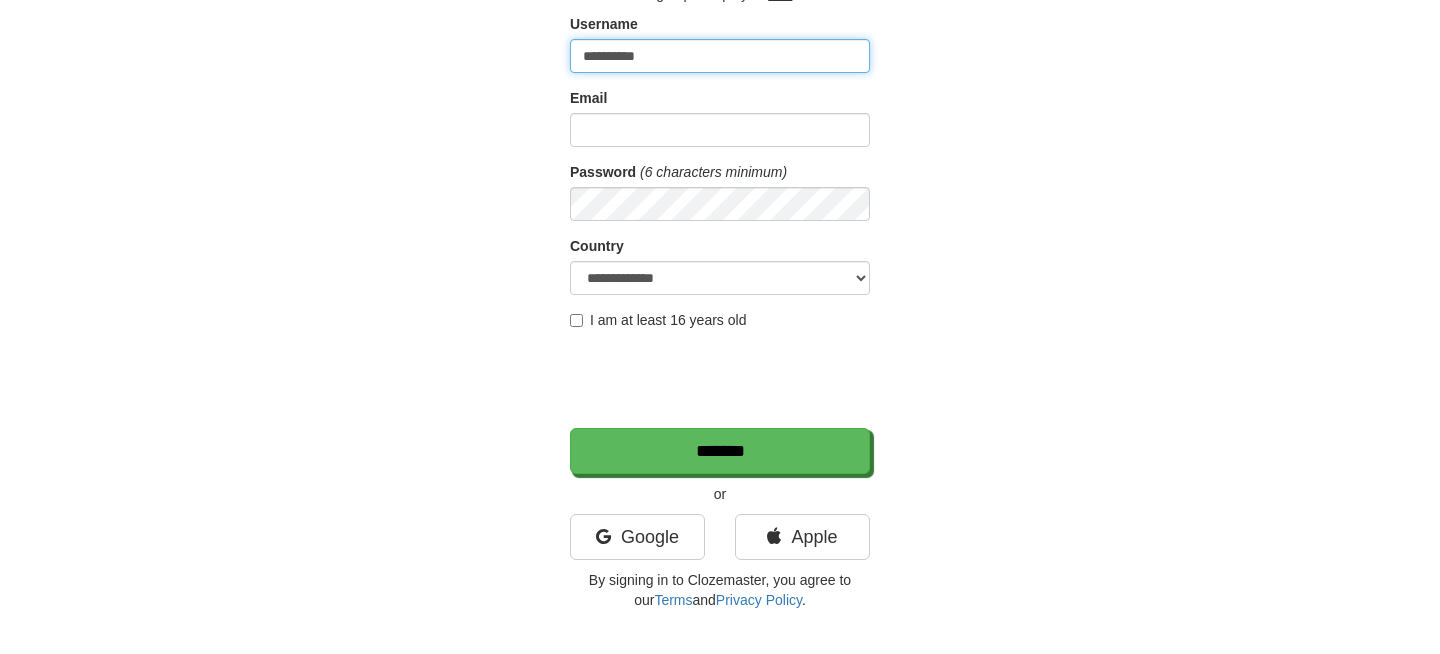 scroll, scrollTop: 0, scrollLeft: 0, axis: both 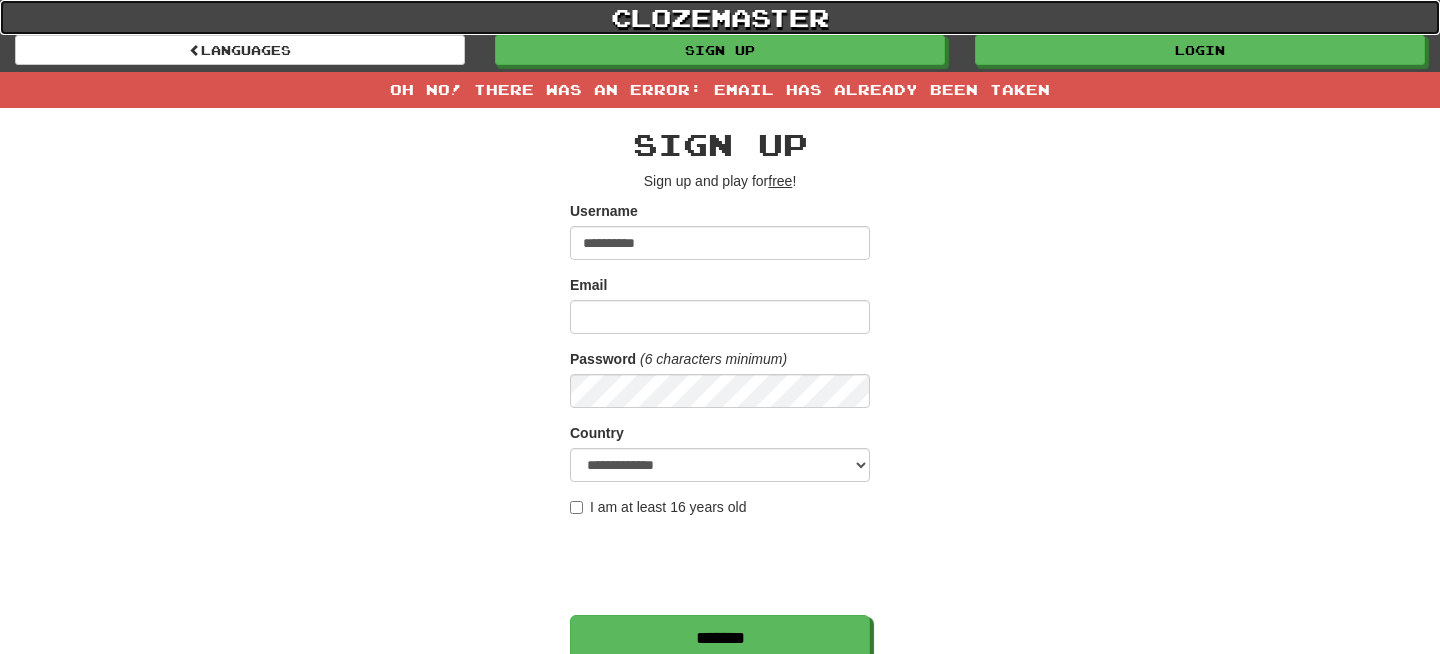 click on "clozemaster" at bounding box center (720, 17) 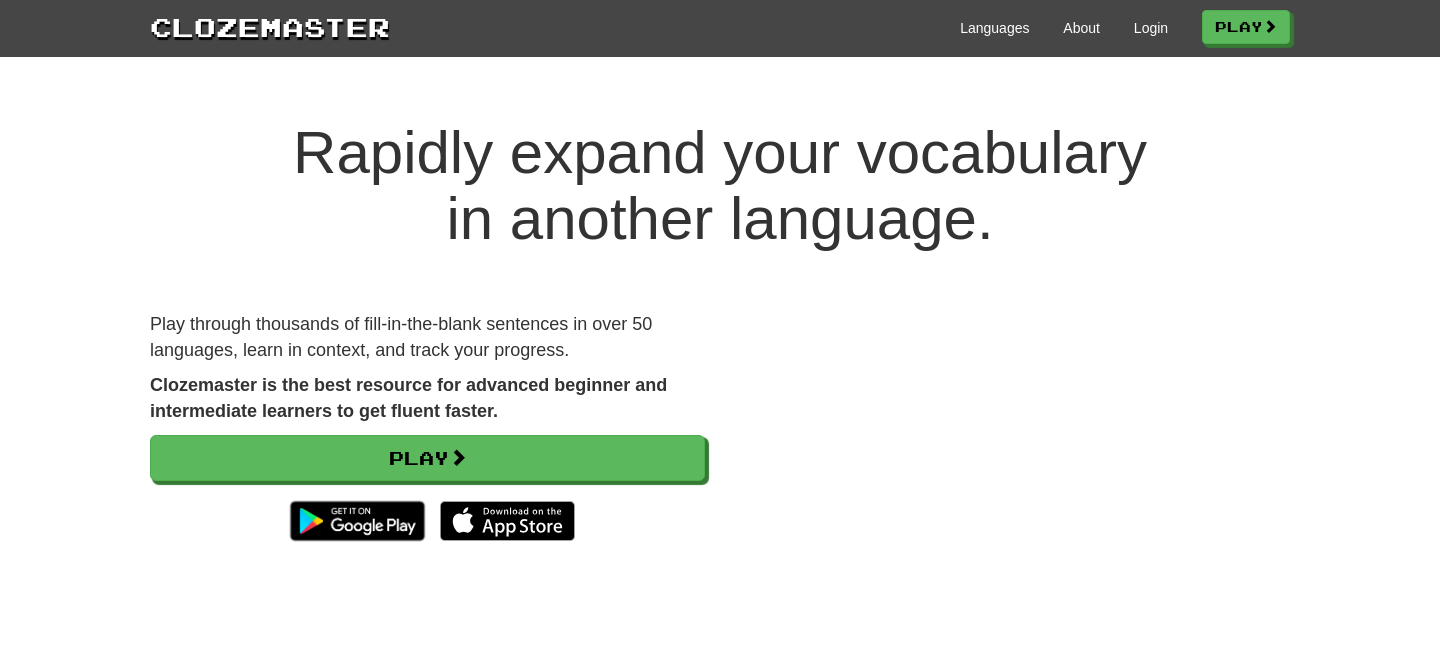 scroll, scrollTop: 0, scrollLeft: 0, axis: both 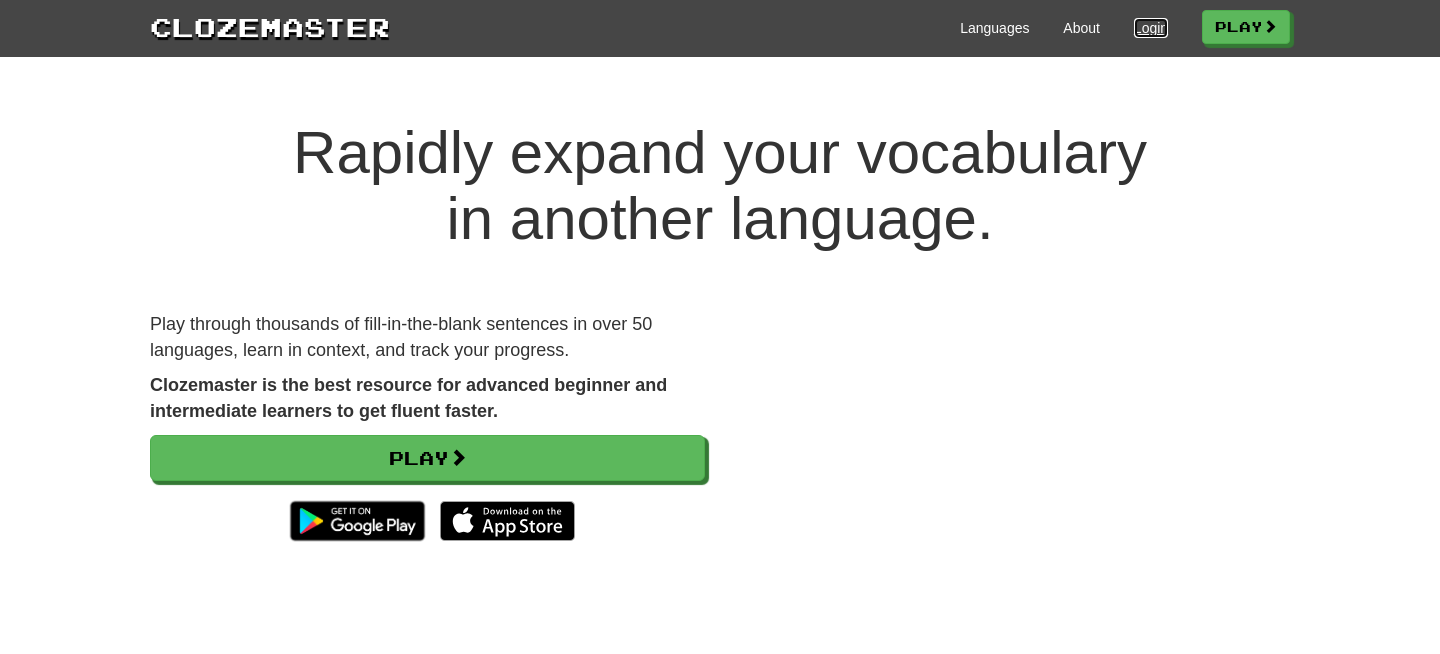 click on "Login" at bounding box center [1151, 28] 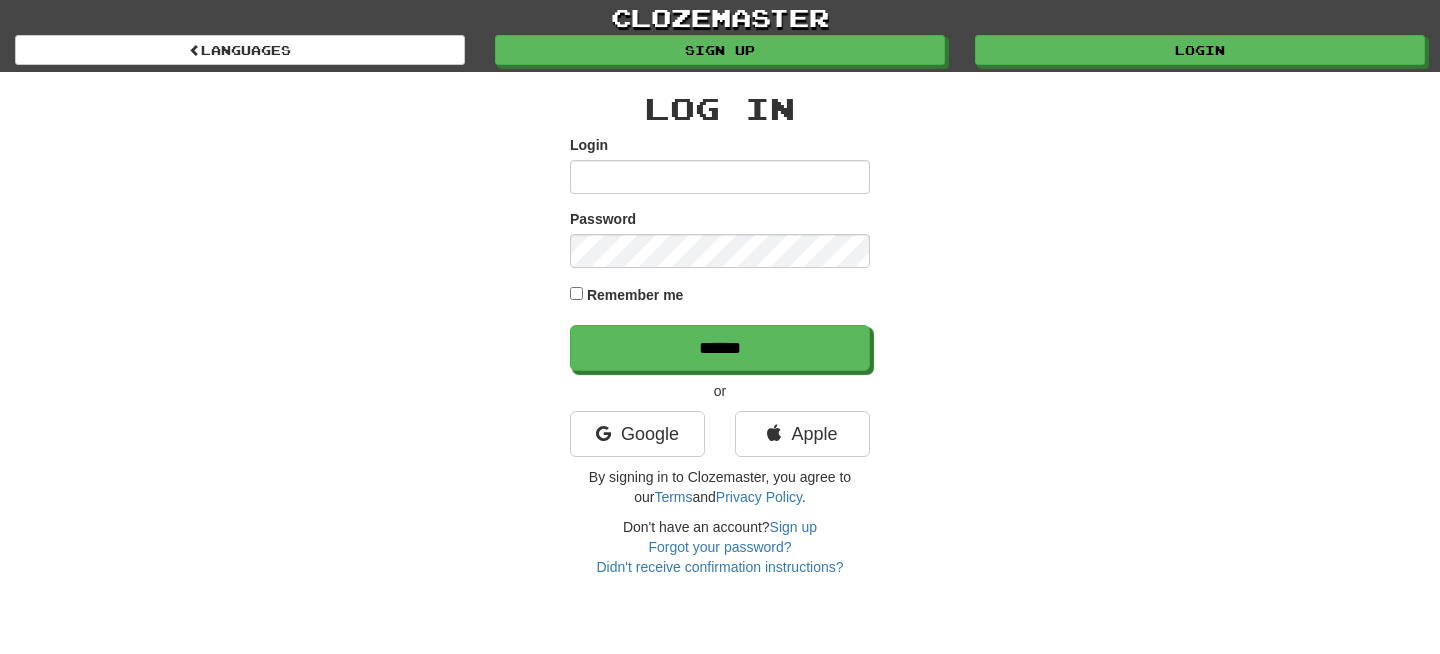 scroll, scrollTop: 0, scrollLeft: 0, axis: both 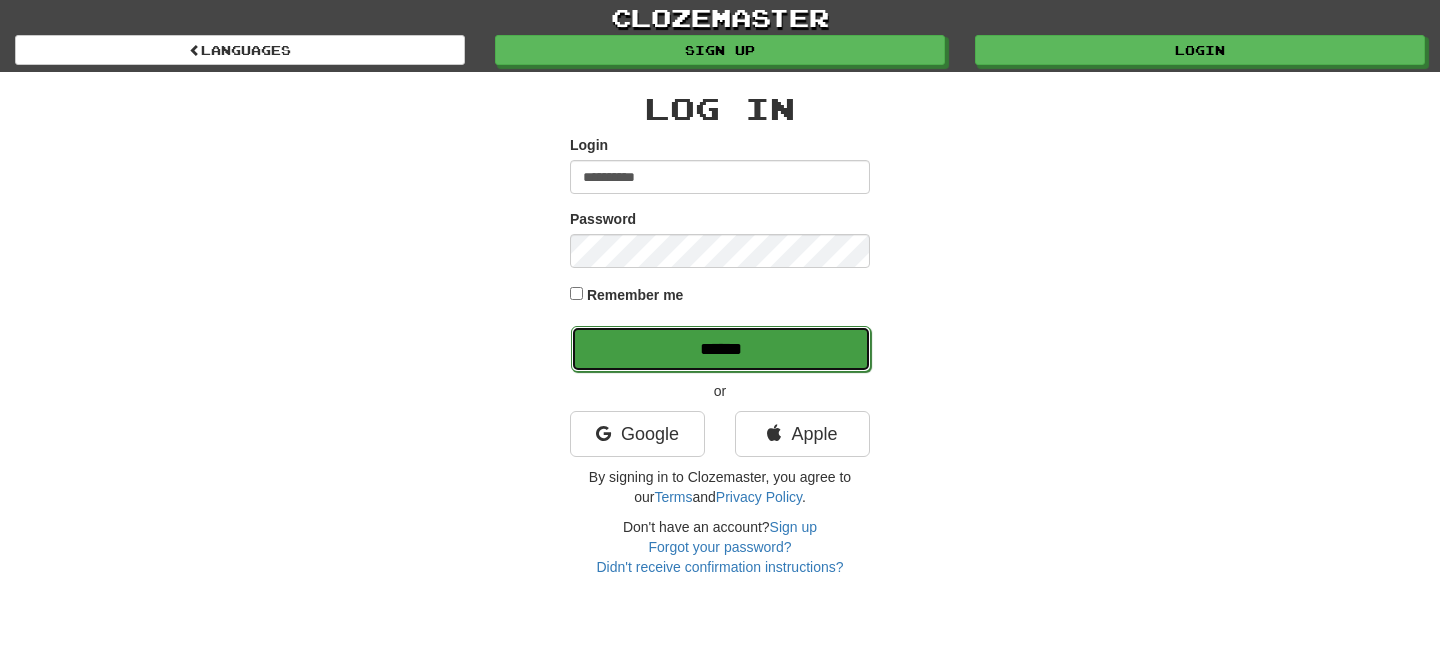 click on "******" at bounding box center [721, 349] 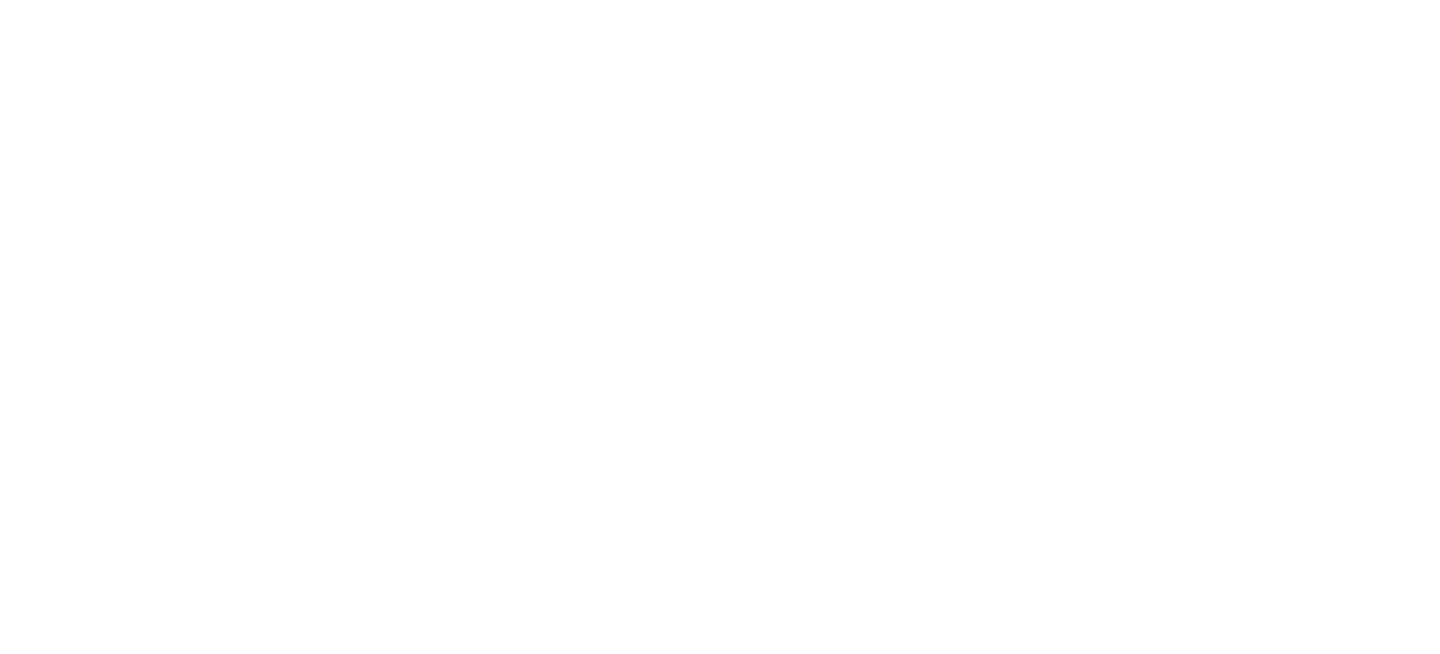scroll, scrollTop: 0, scrollLeft: 0, axis: both 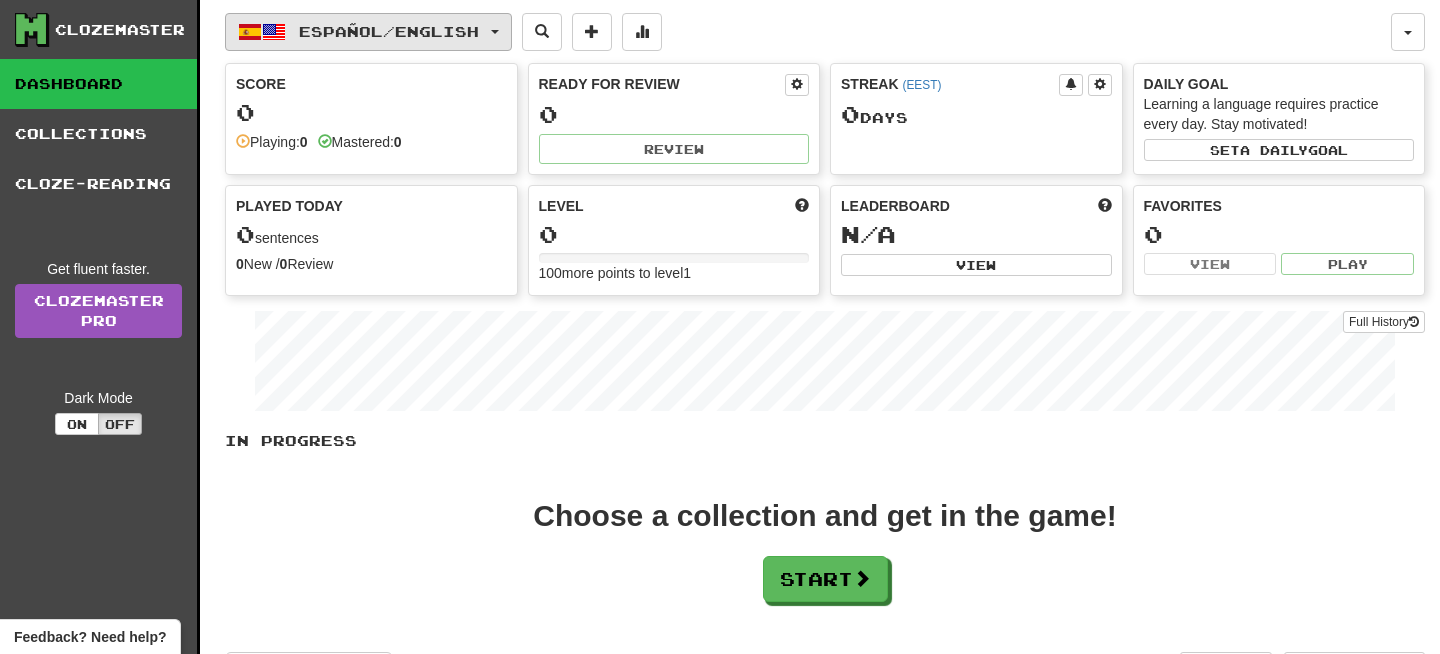 click on "Español  /  English" at bounding box center [389, 31] 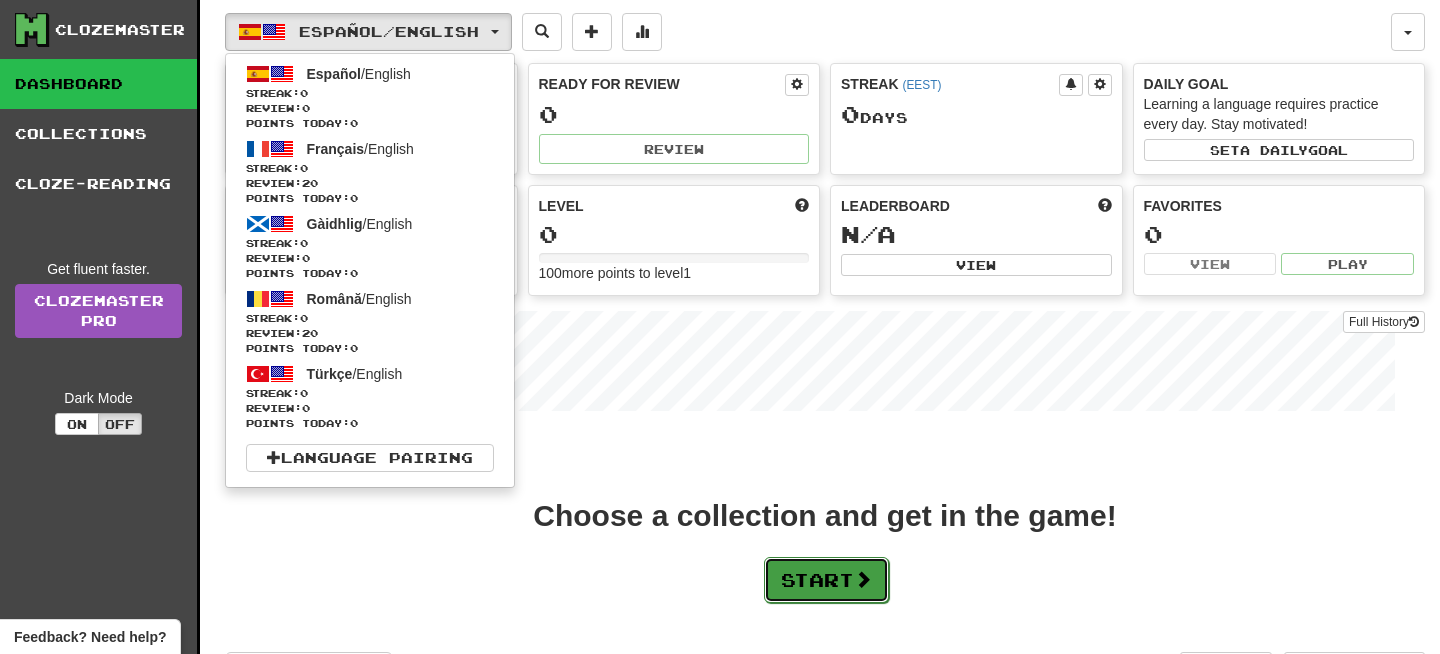 click at bounding box center [863, 579] 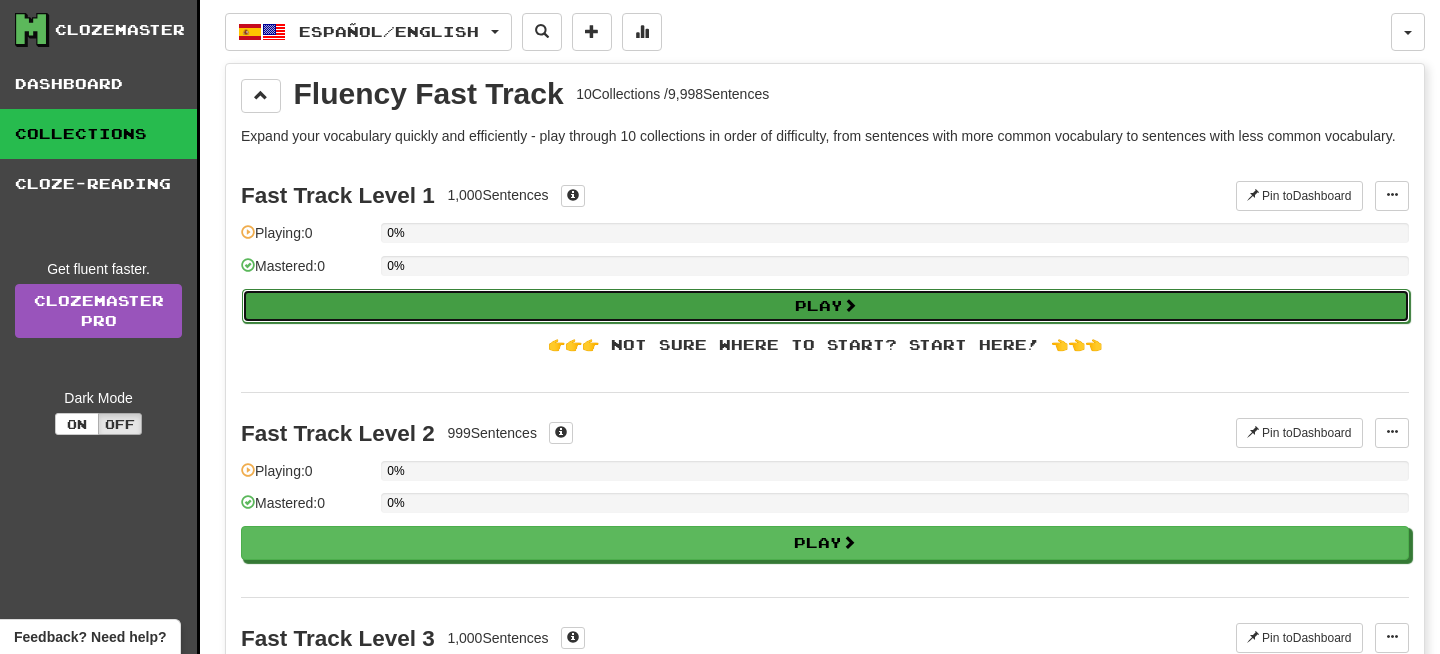 click on "Play" at bounding box center (826, 306) 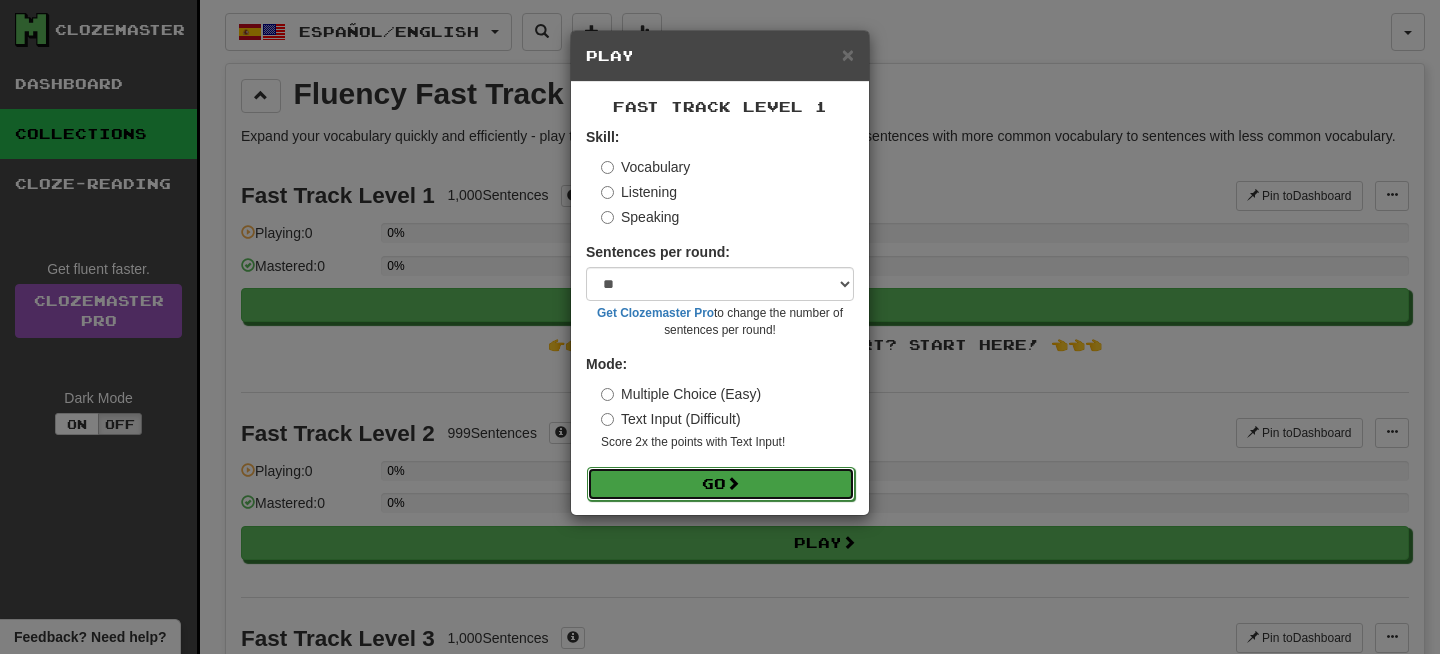 click on "Go" at bounding box center [721, 484] 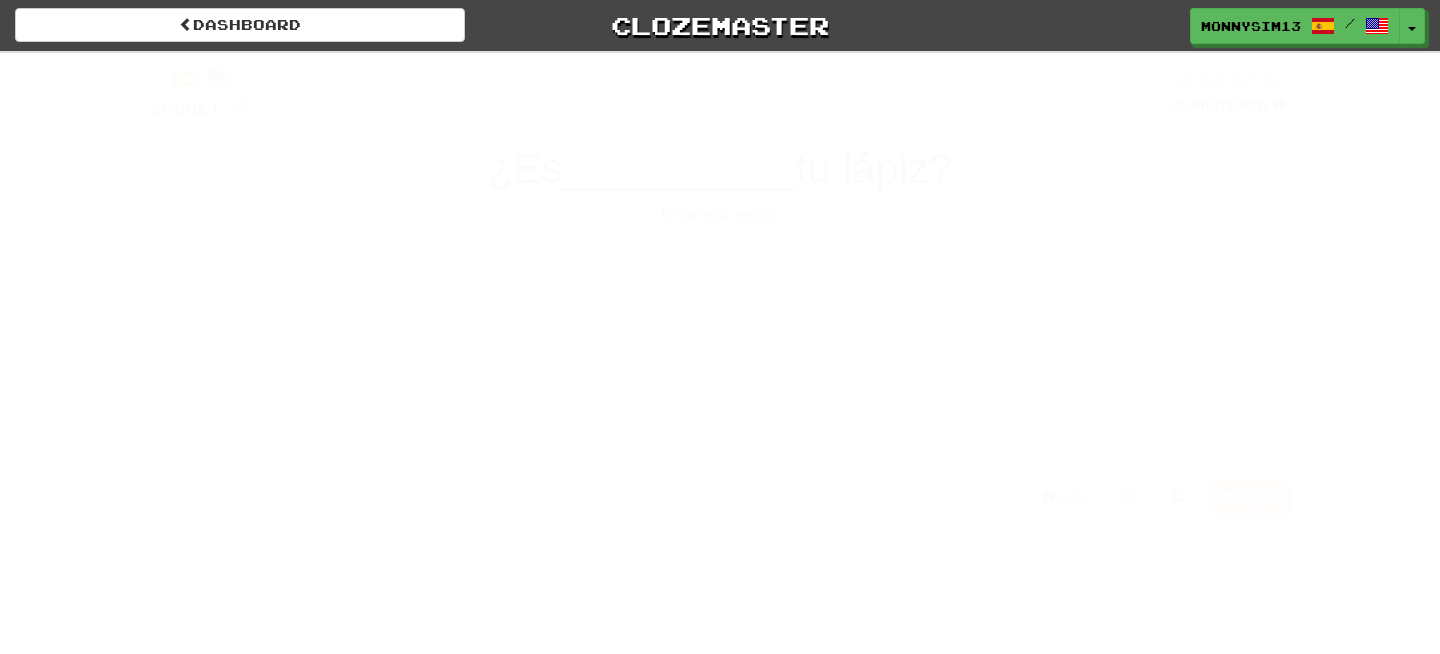 scroll, scrollTop: 0, scrollLeft: 0, axis: both 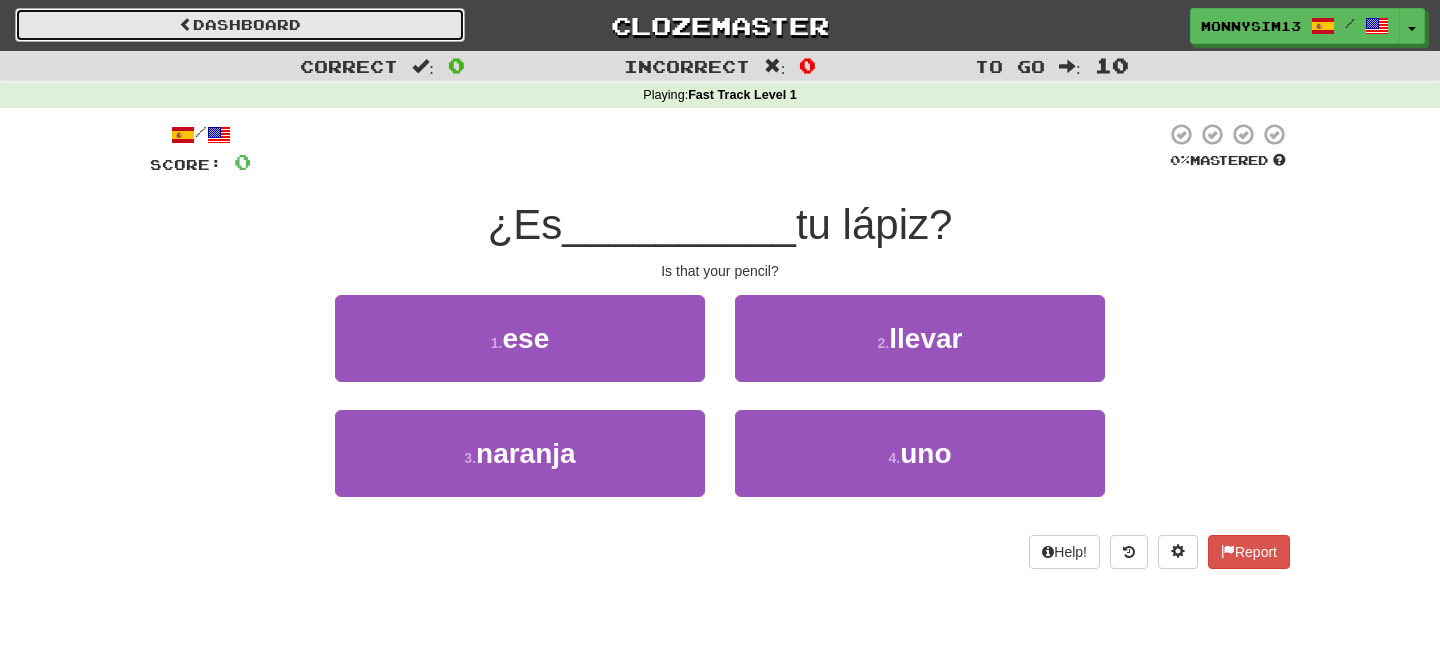 click on "Dashboard" at bounding box center [240, 25] 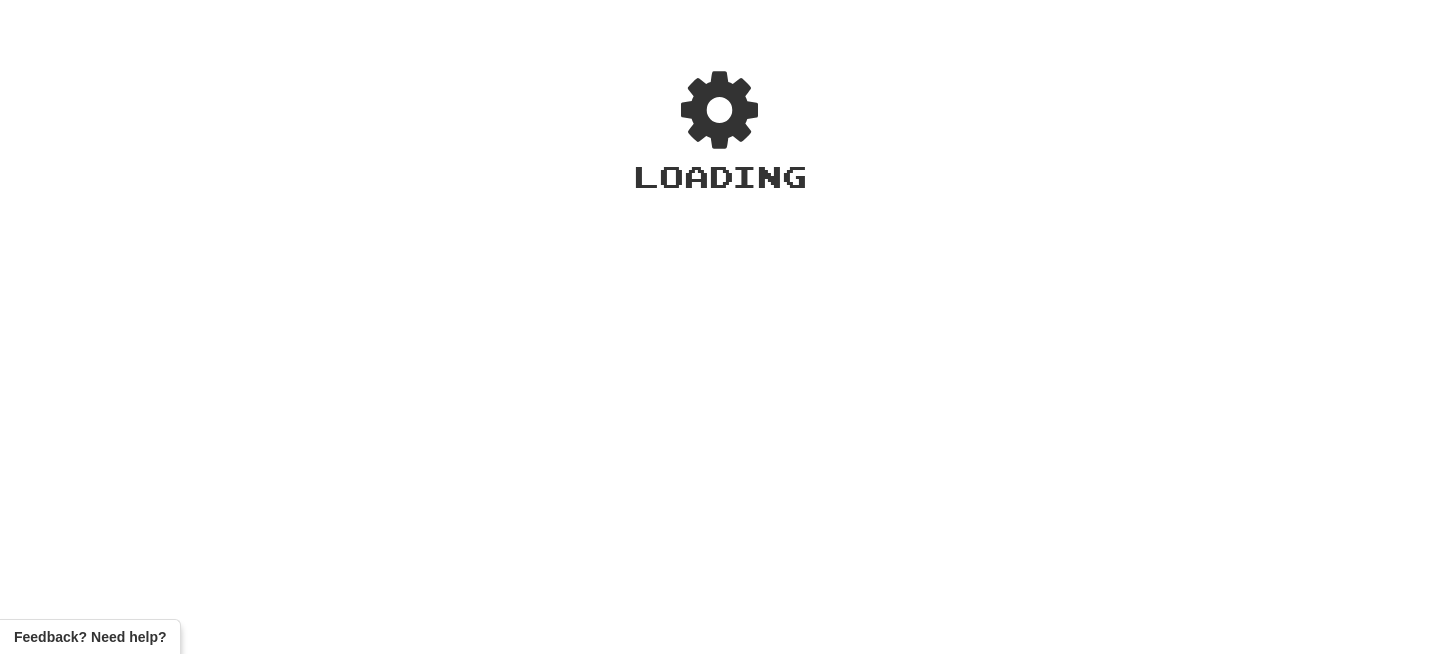 scroll, scrollTop: 0, scrollLeft: 0, axis: both 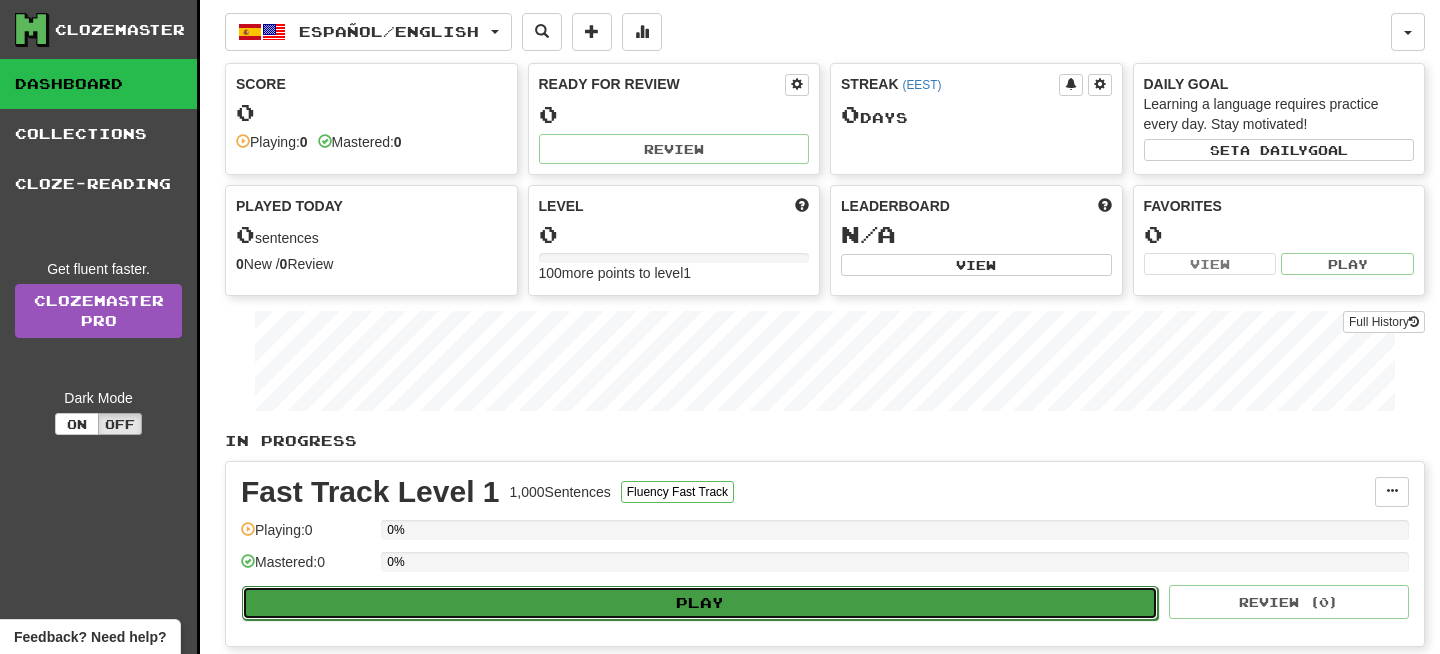 click on "Play" at bounding box center [700, 603] 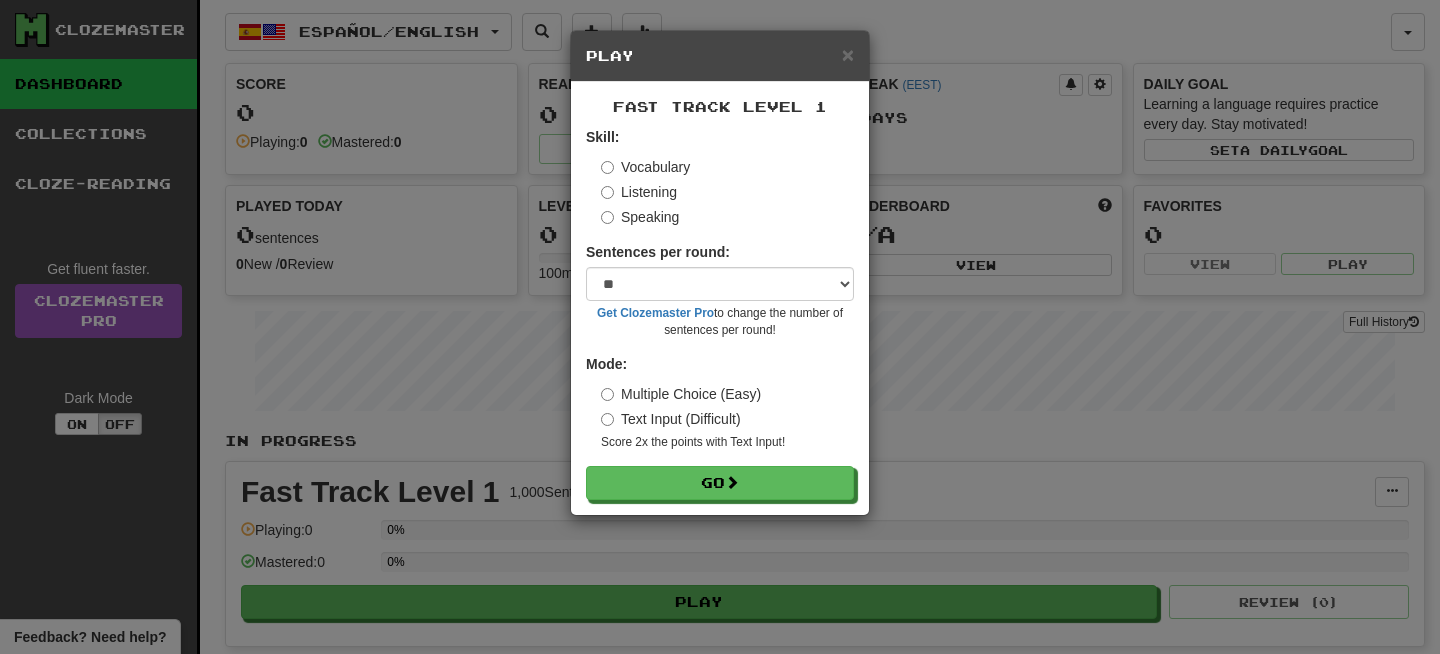 click on "Text Input (Difficult)" at bounding box center [671, 419] 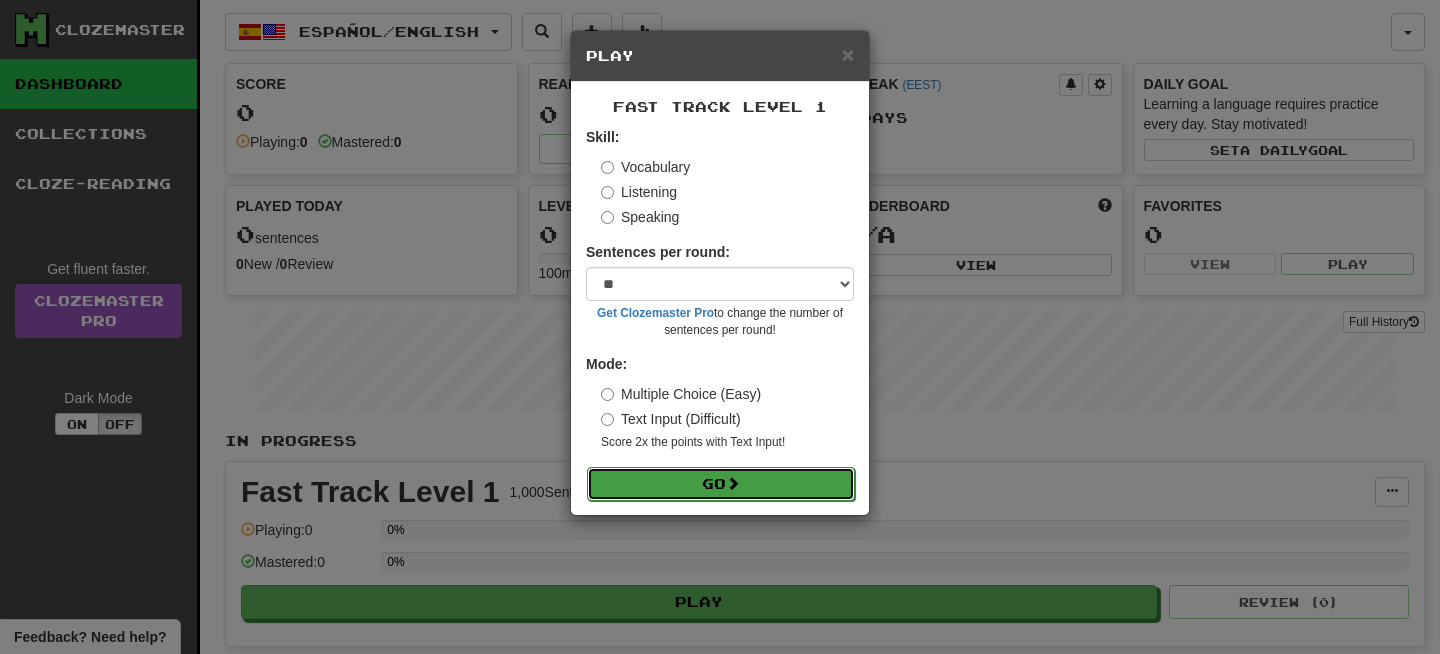 click on "Go" at bounding box center (721, 484) 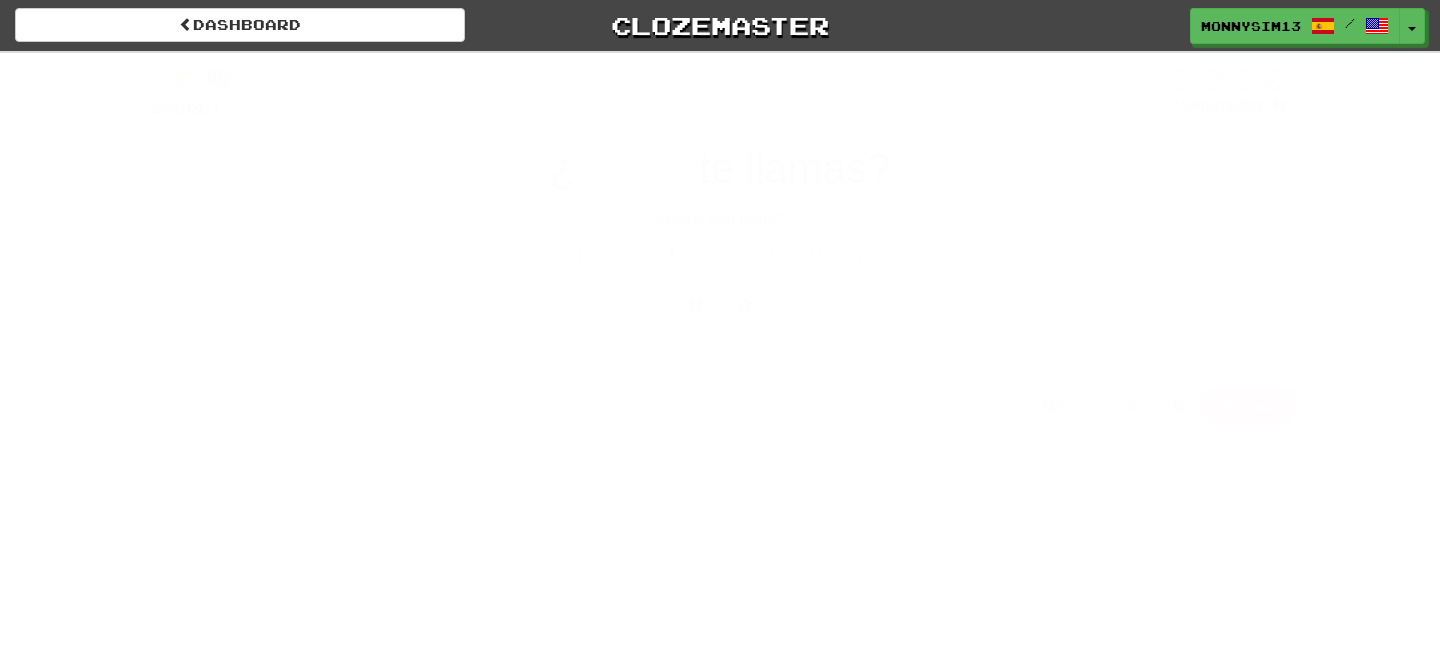 scroll, scrollTop: 0, scrollLeft: 0, axis: both 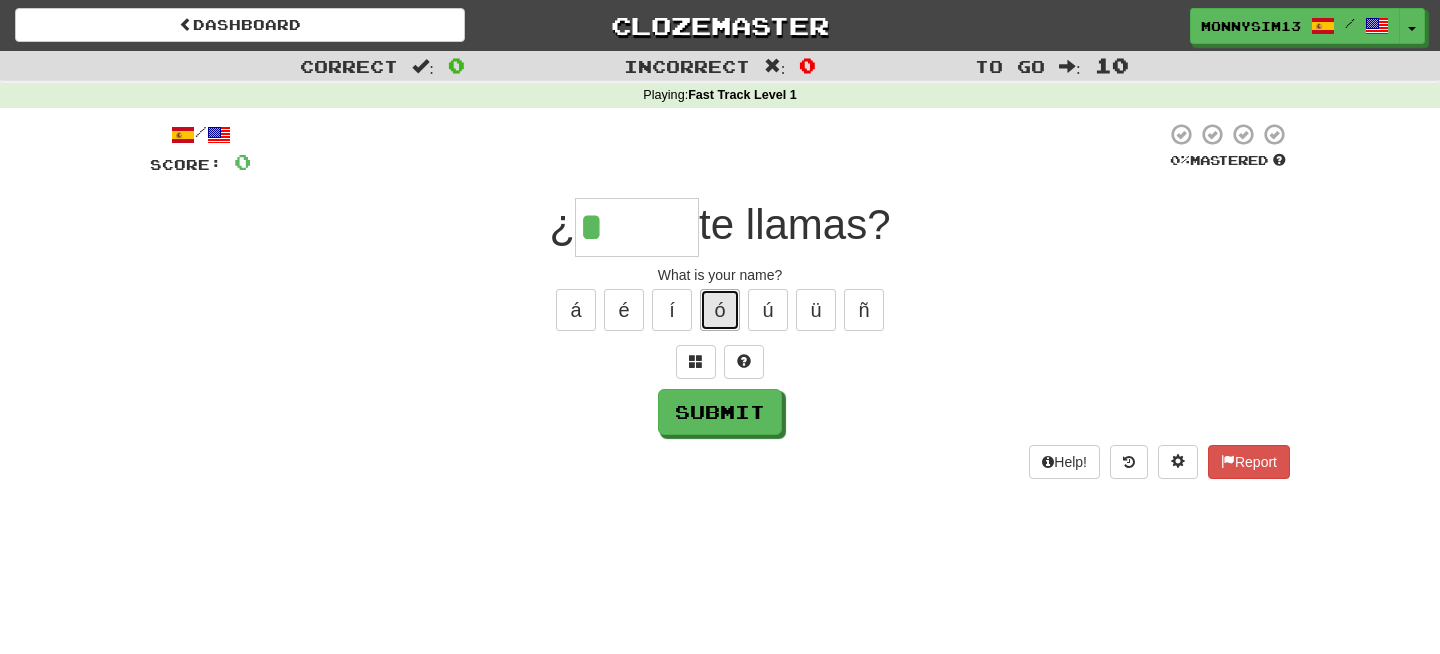 click on "ó" at bounding box center (720, 310) 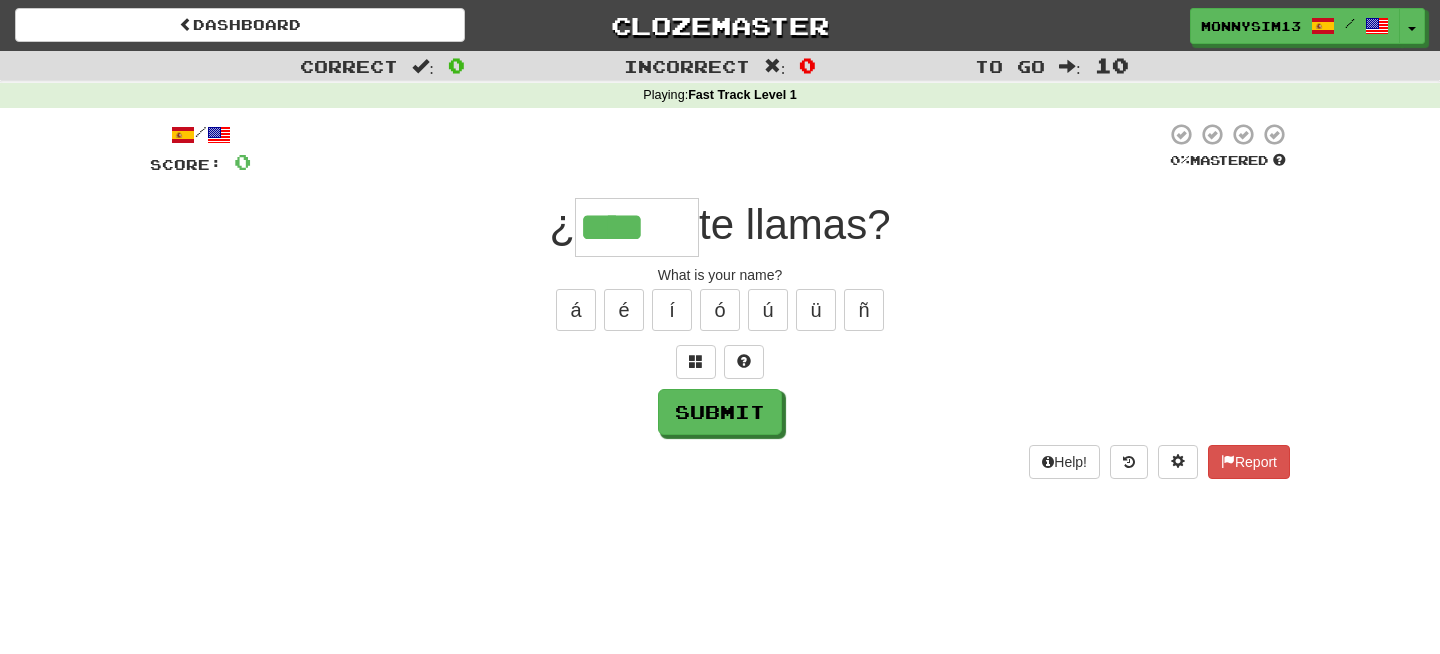 type on "****" 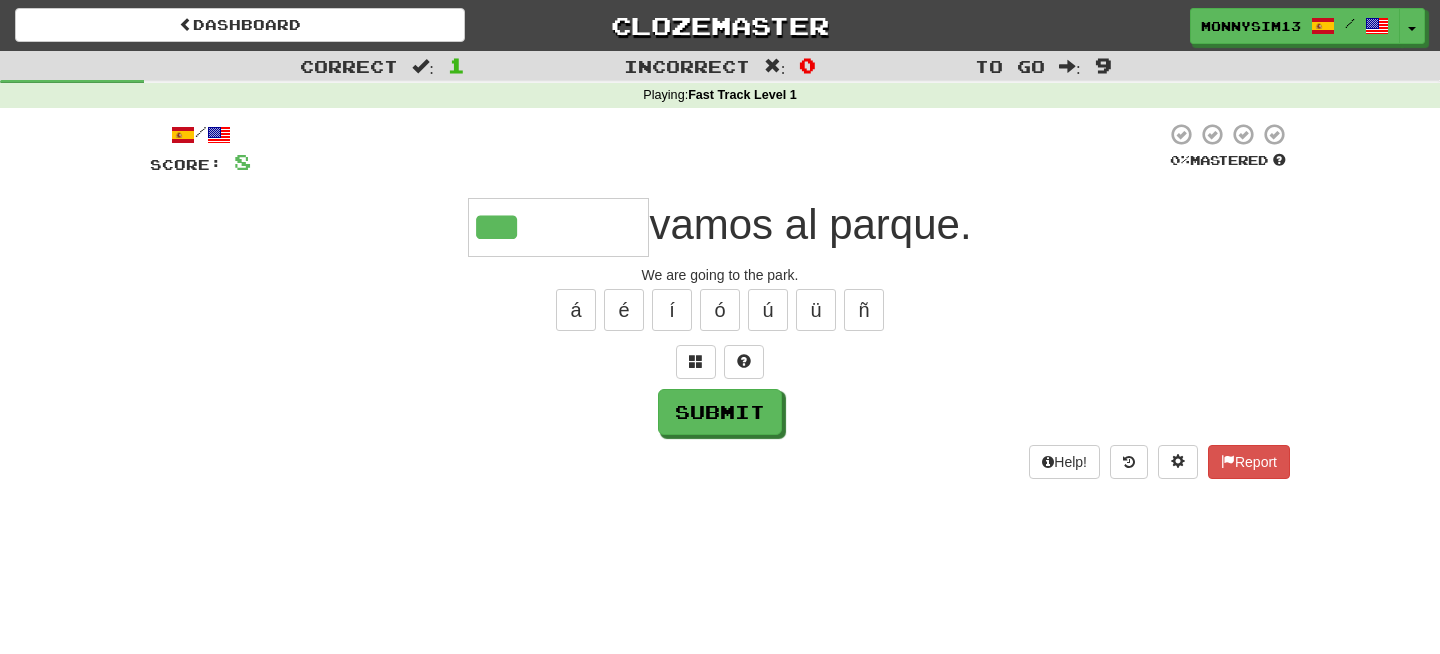 type on "********" 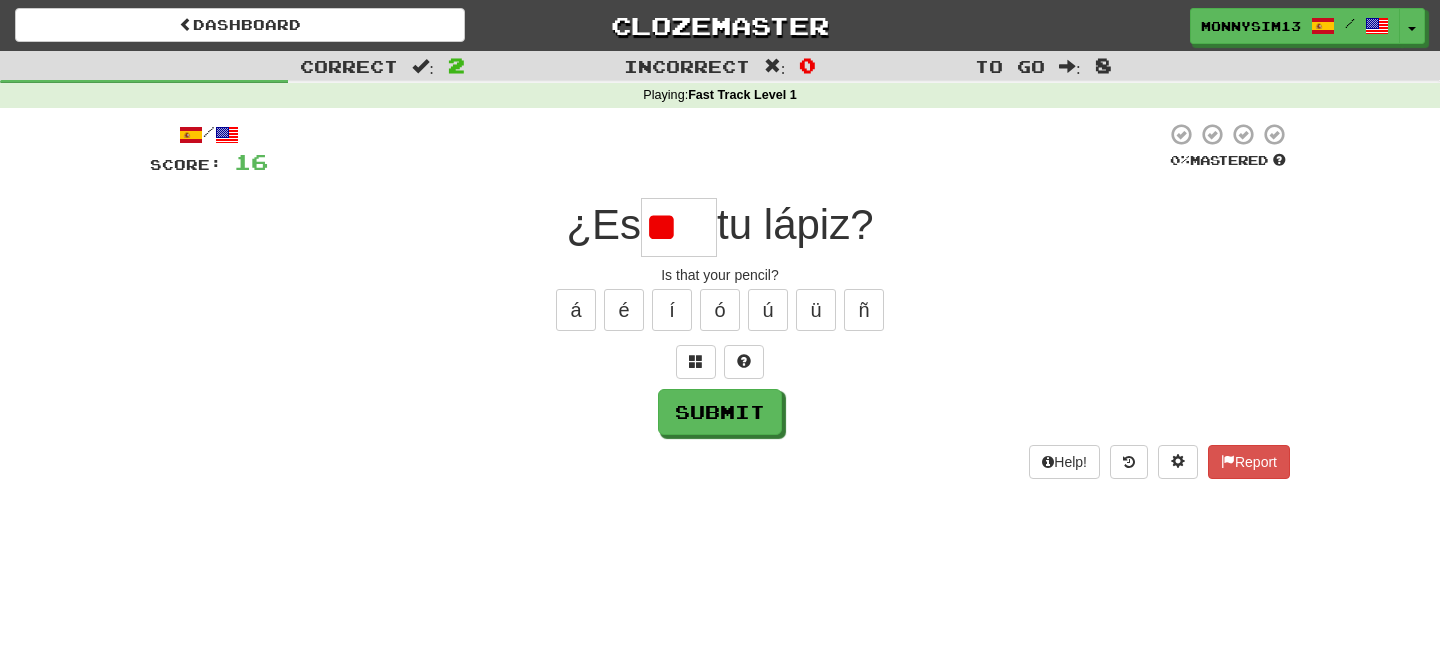 scroll, scrollTop: 0, scrollLeft: 0, axis: both 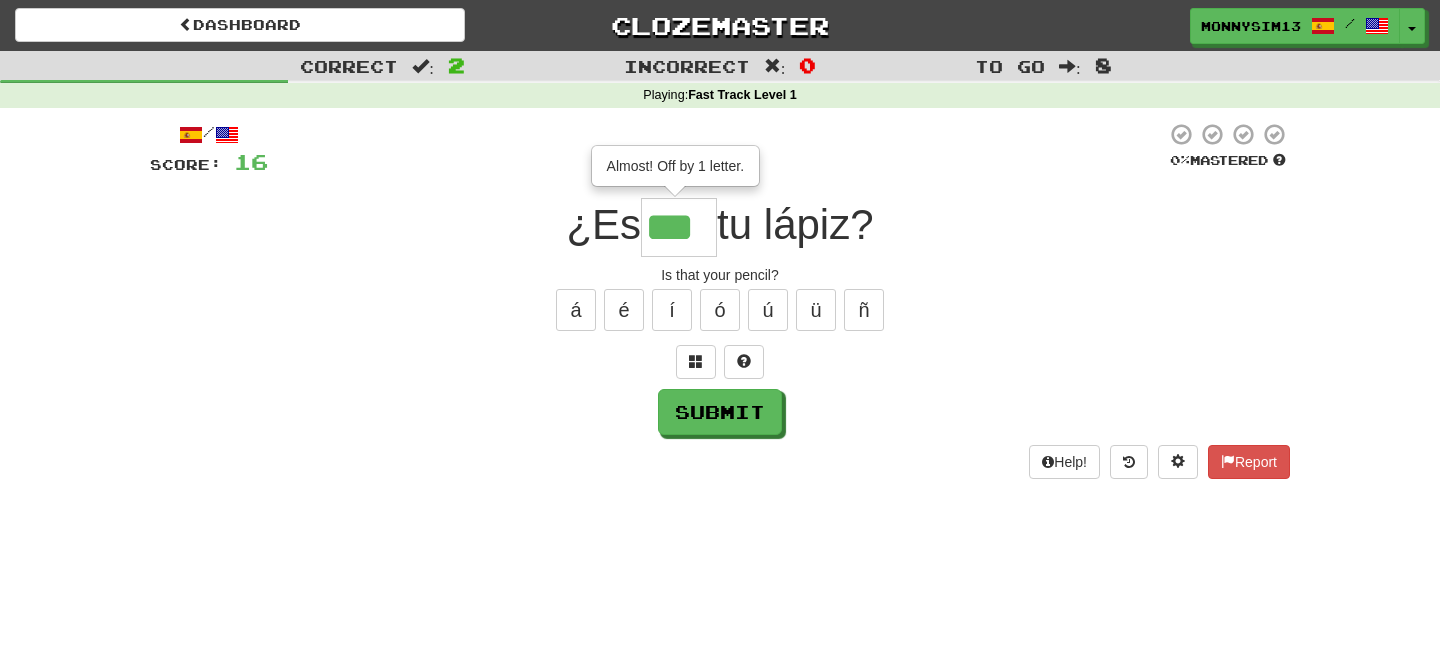 type on "***" 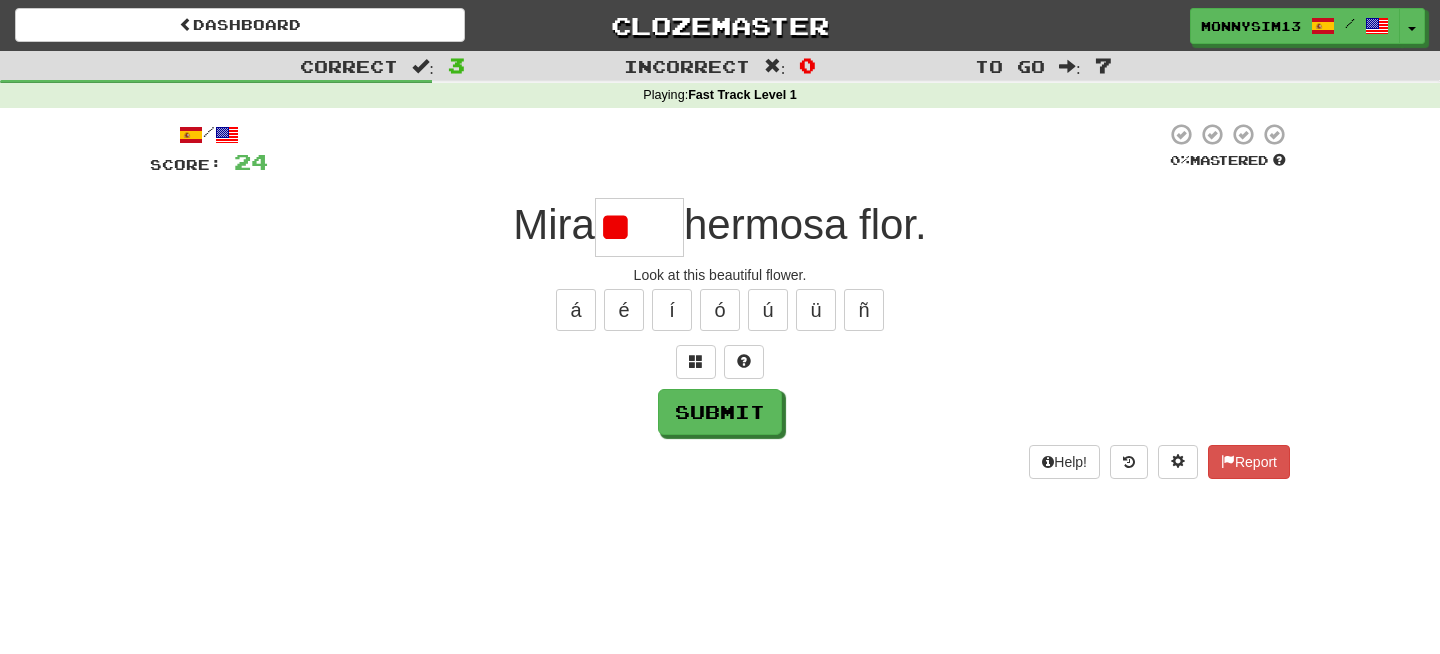type on "*" 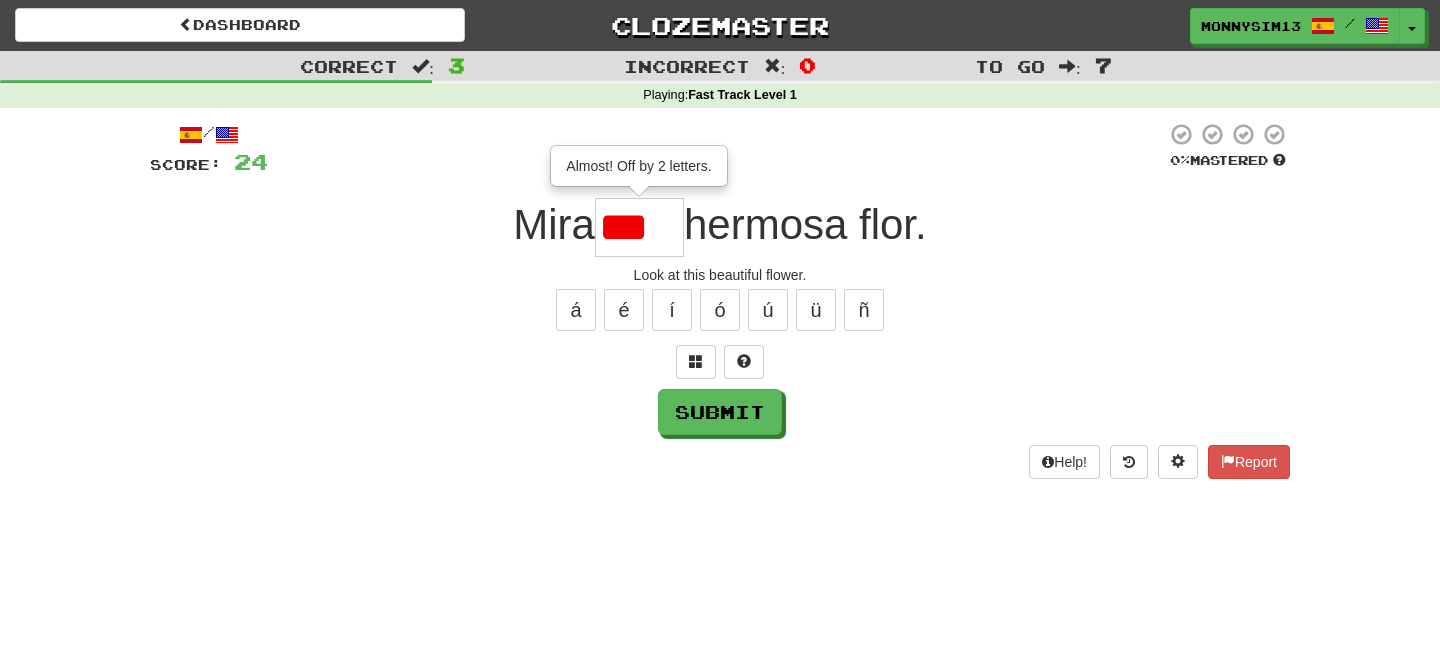 scroll, scrollTop: 0, scrollLeft: 0, axis: both 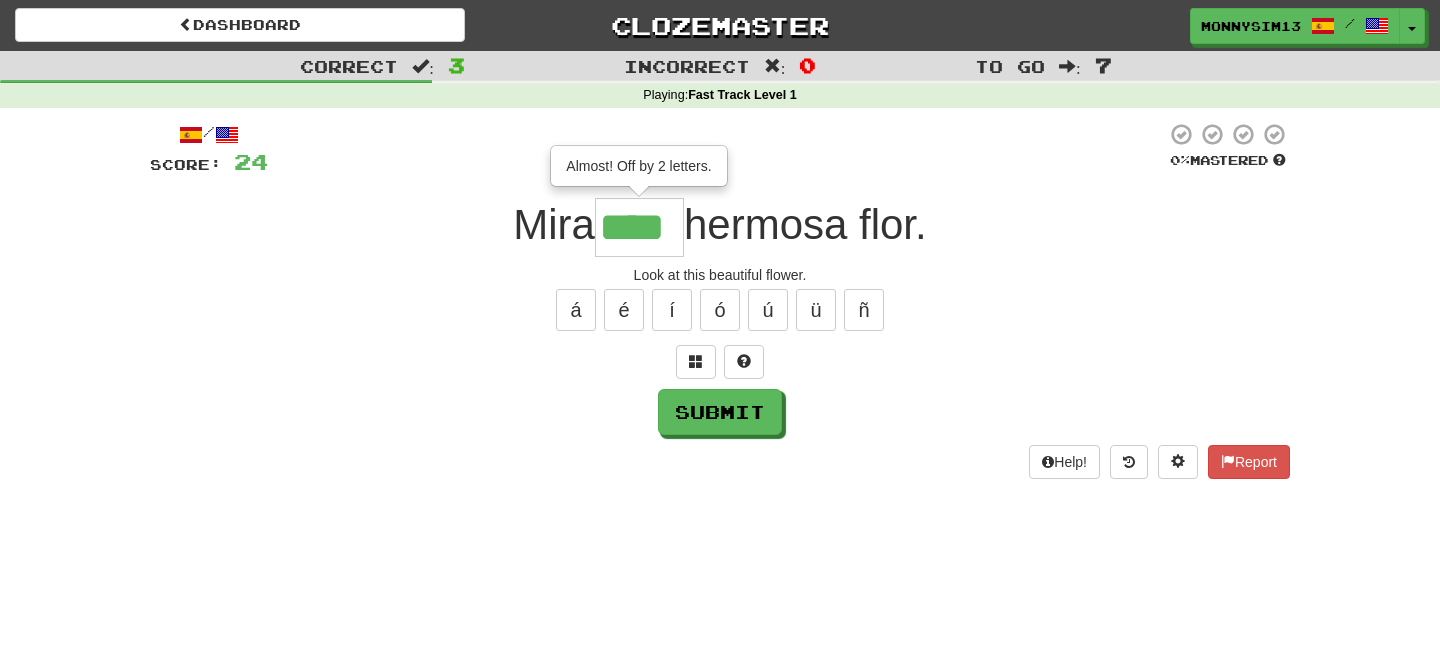 type on "****" 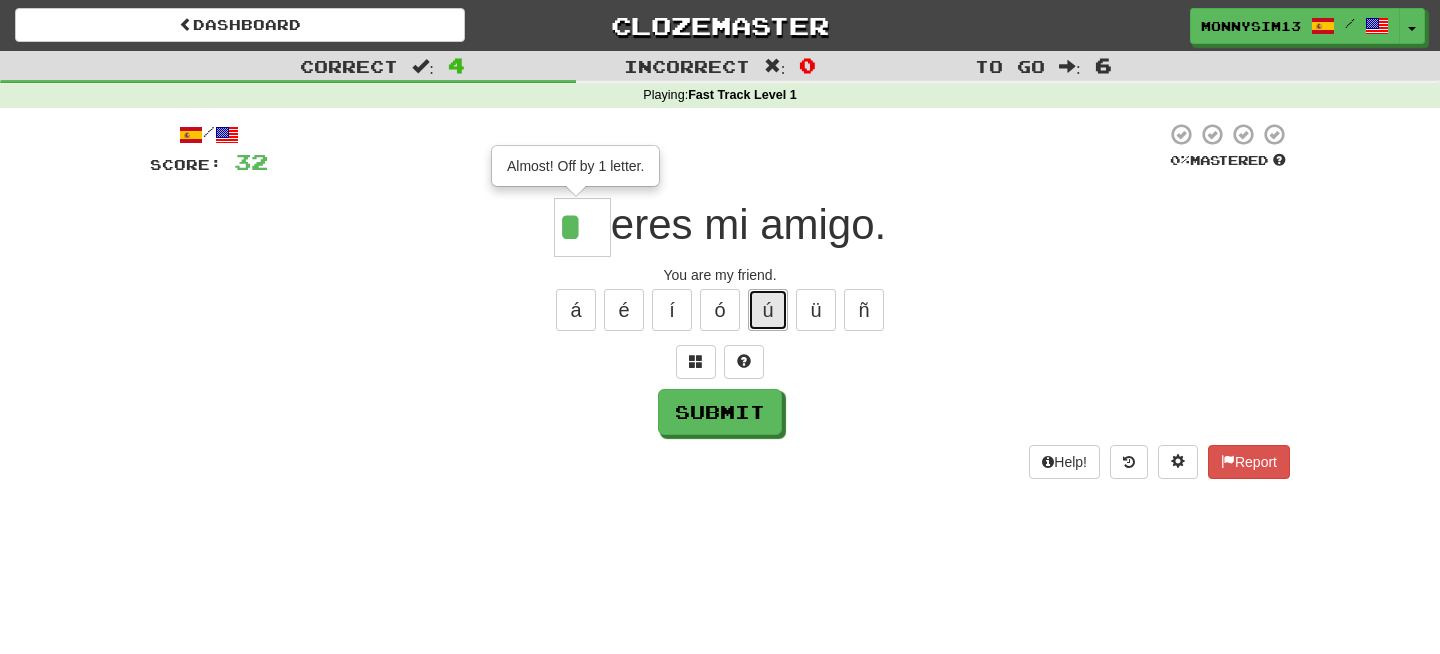 click on "ú" at bounding box center (768, 310) 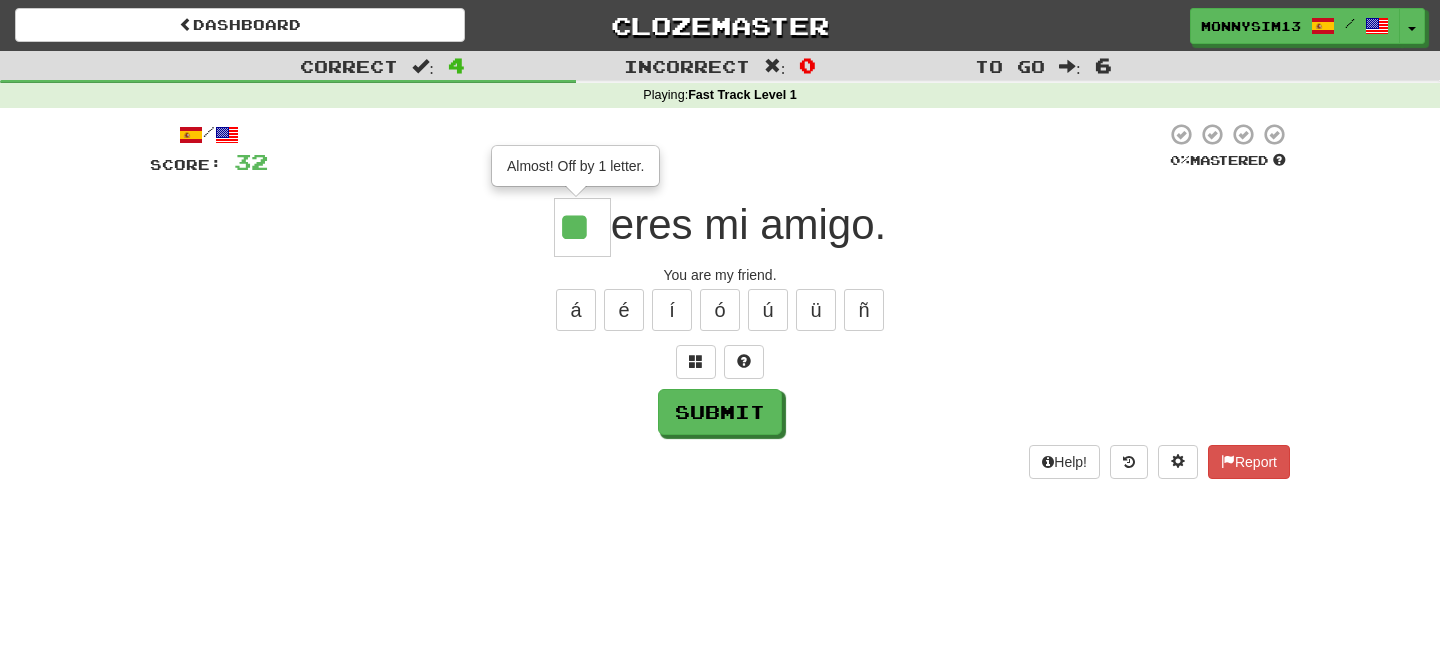 type on "**" 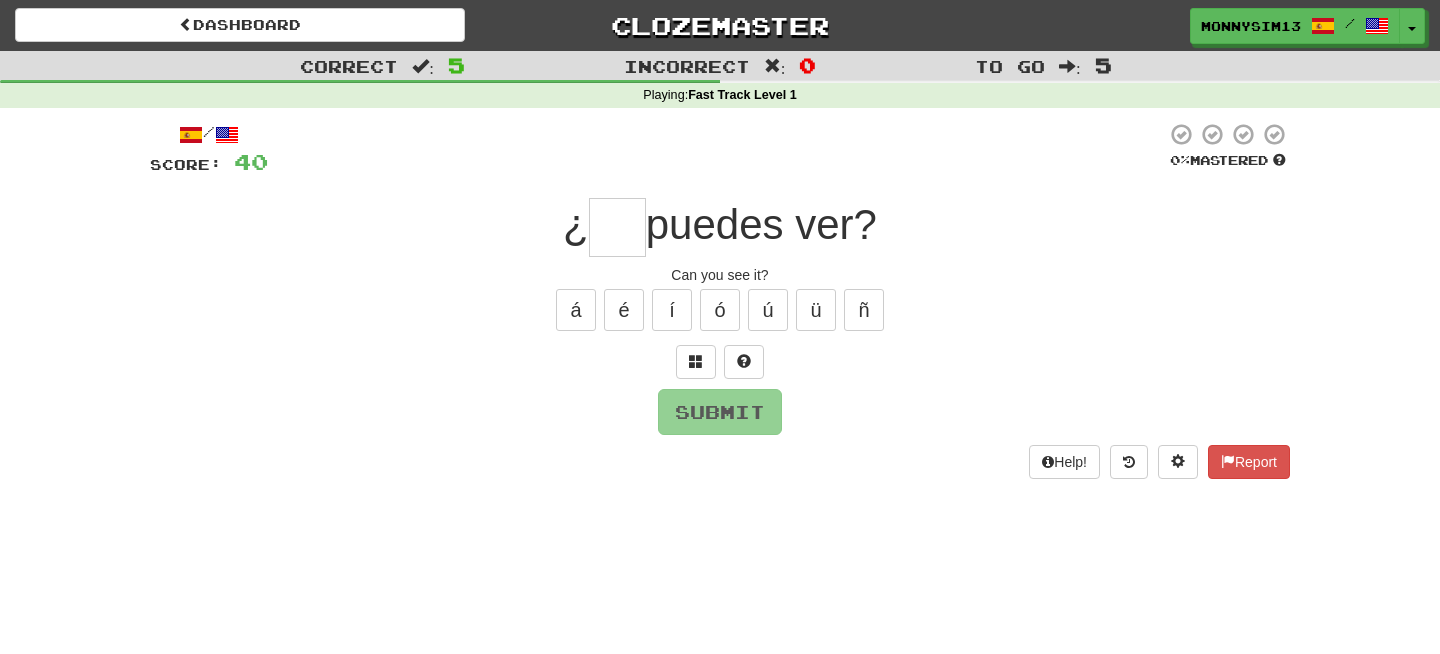 type on "*" 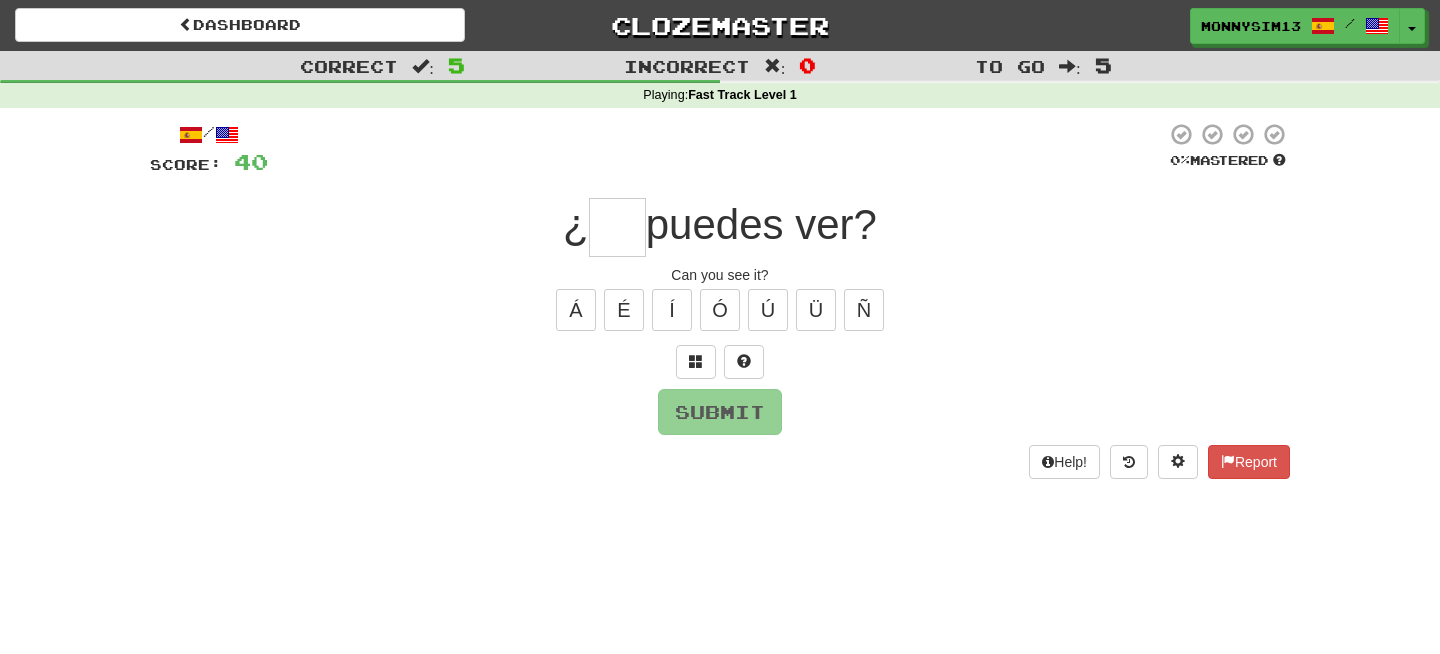 type on "*" 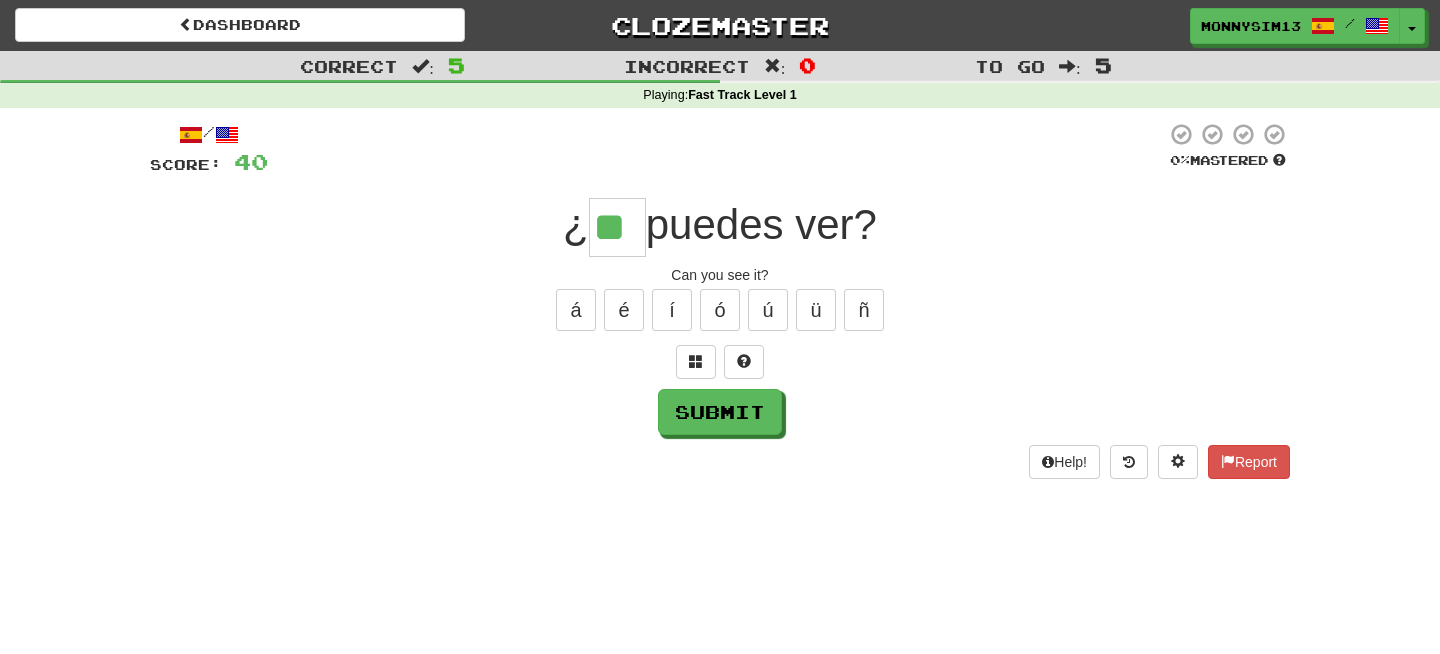 type on "**" 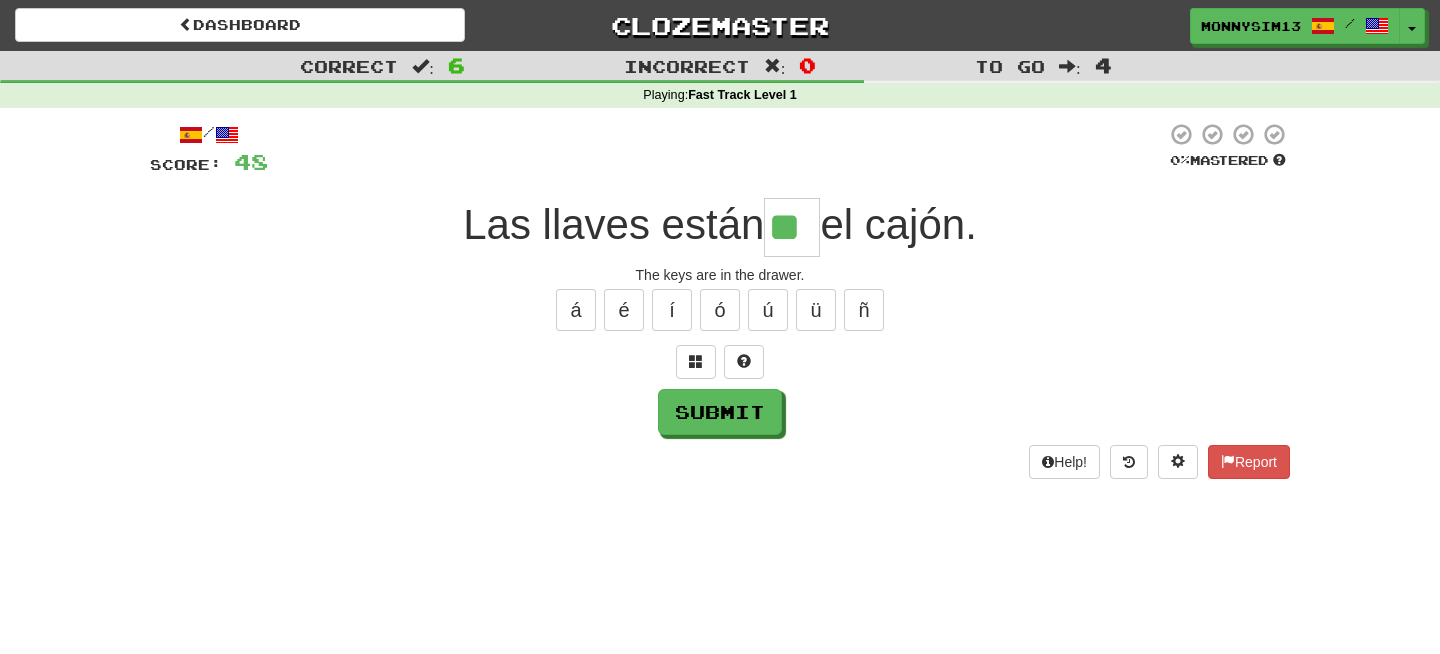 type on "**" 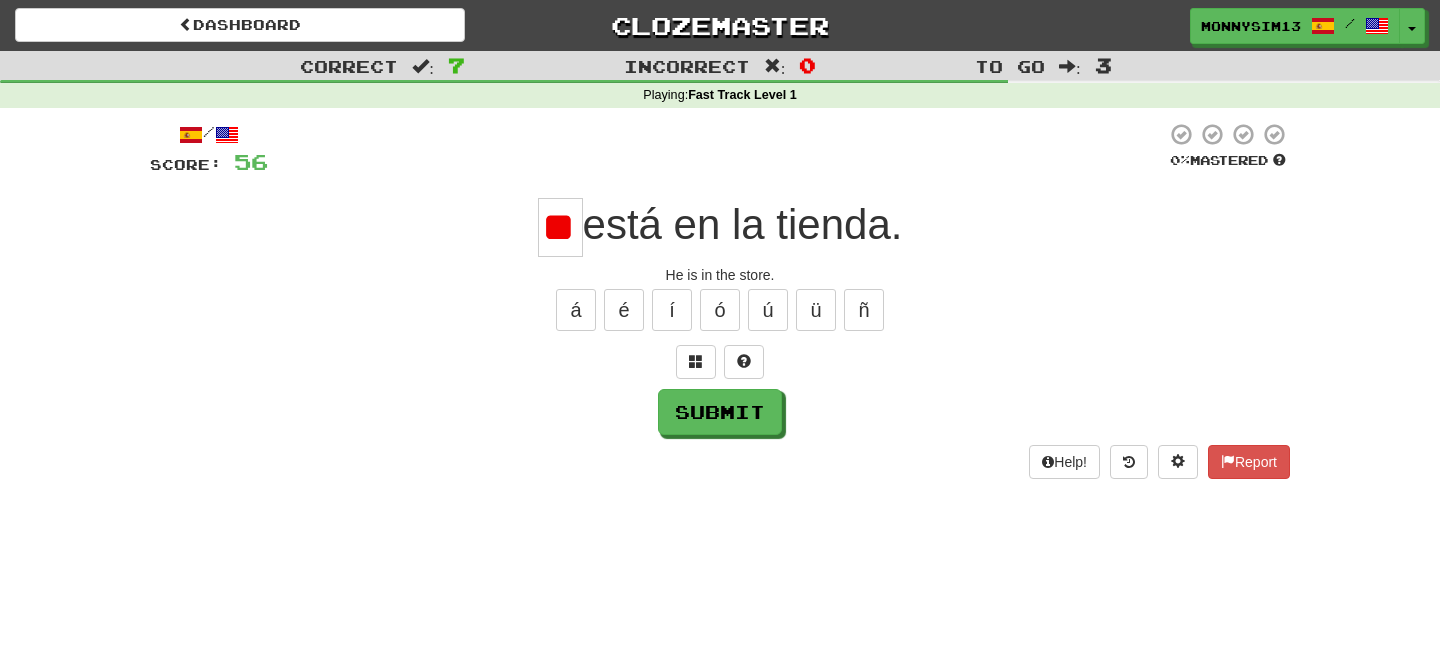 type on "*" 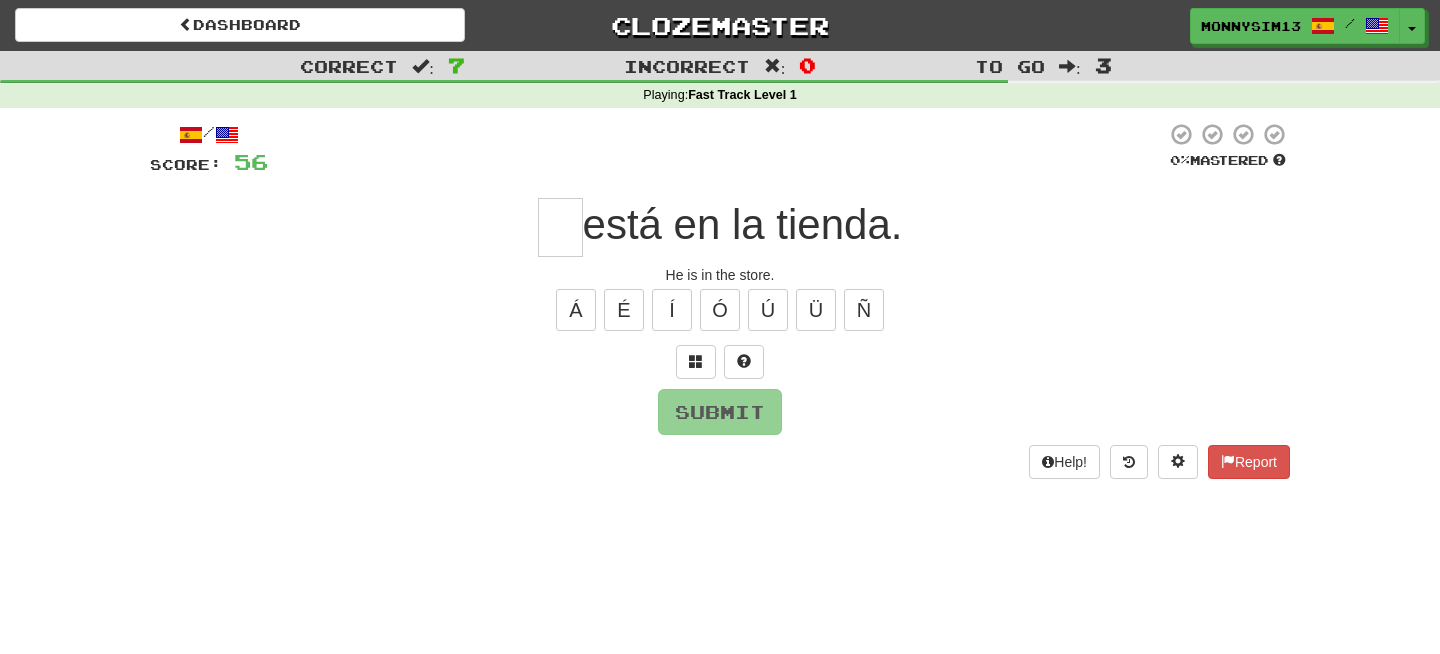 type on "*" 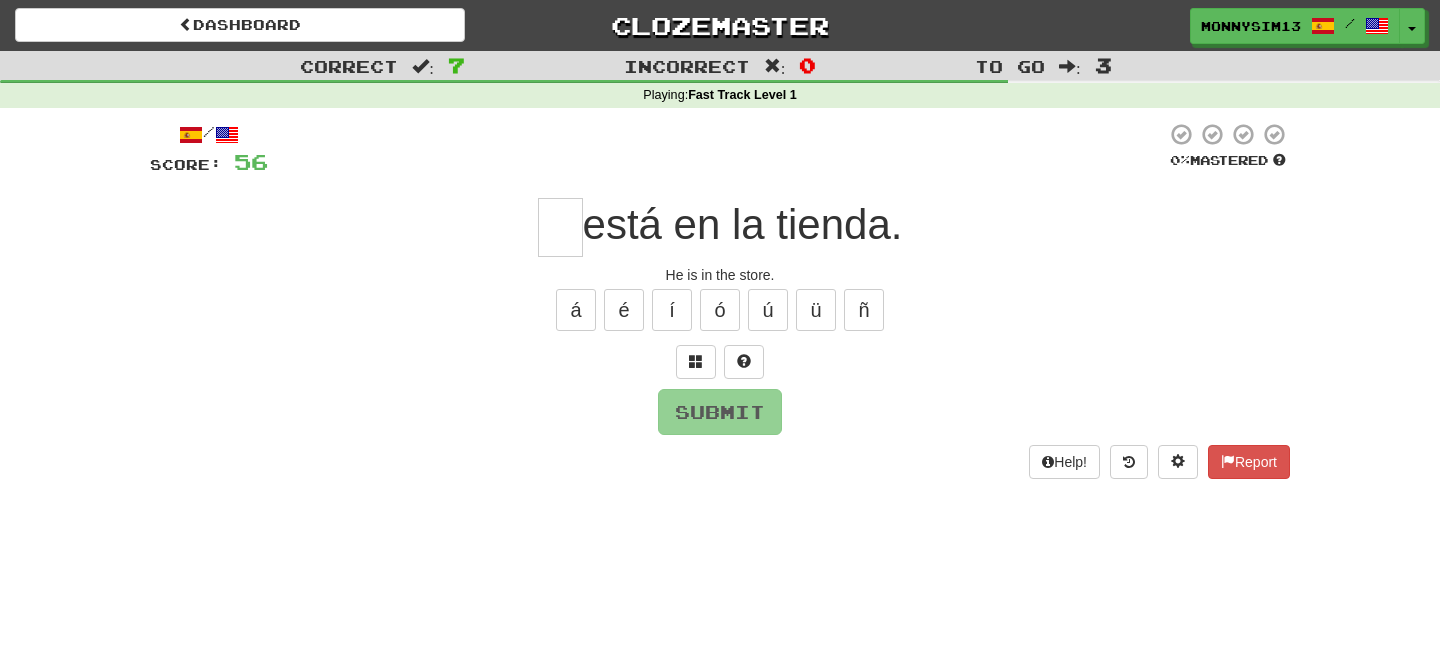 type on "*" 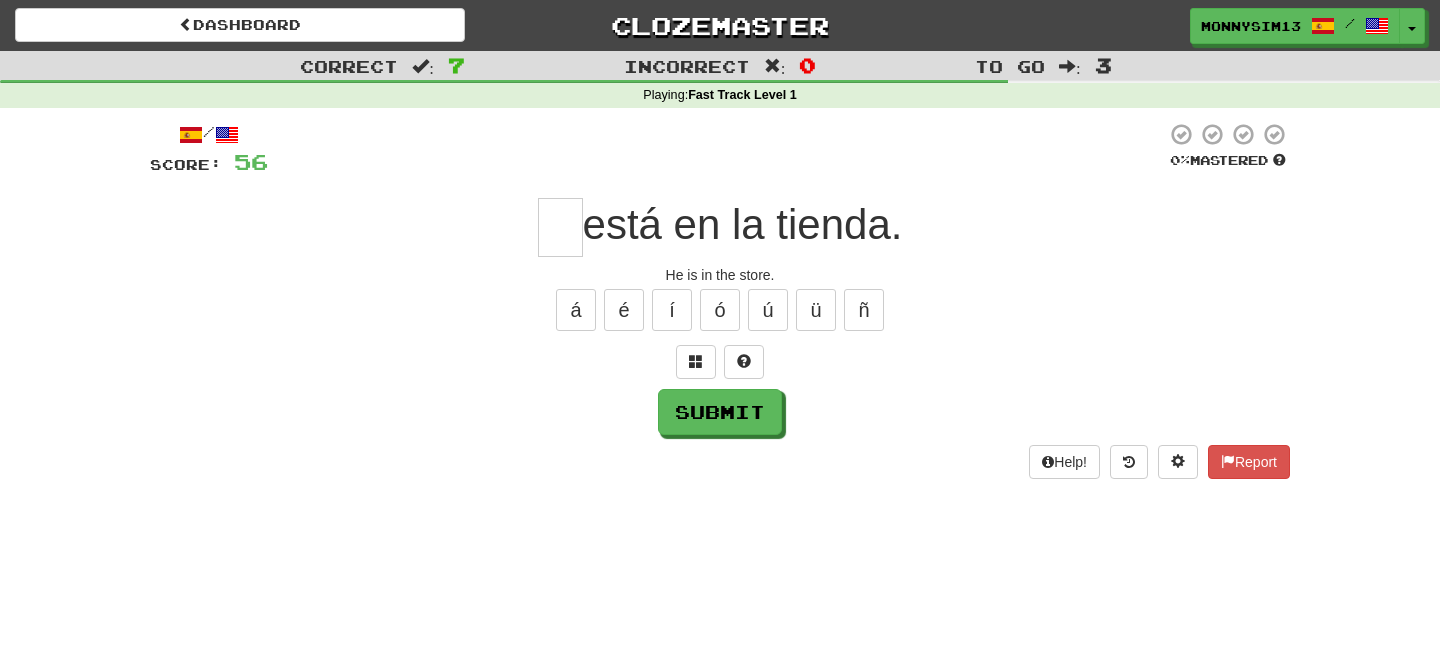 type on "*" 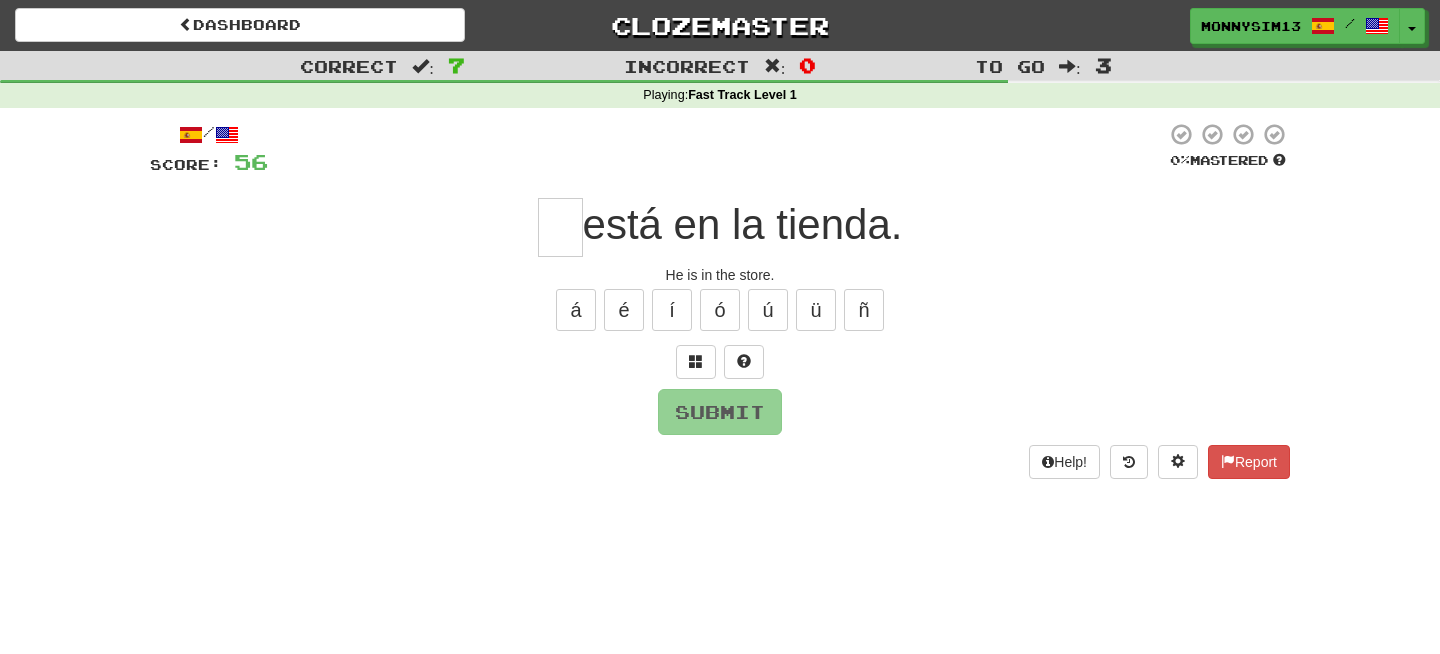 type on "*" 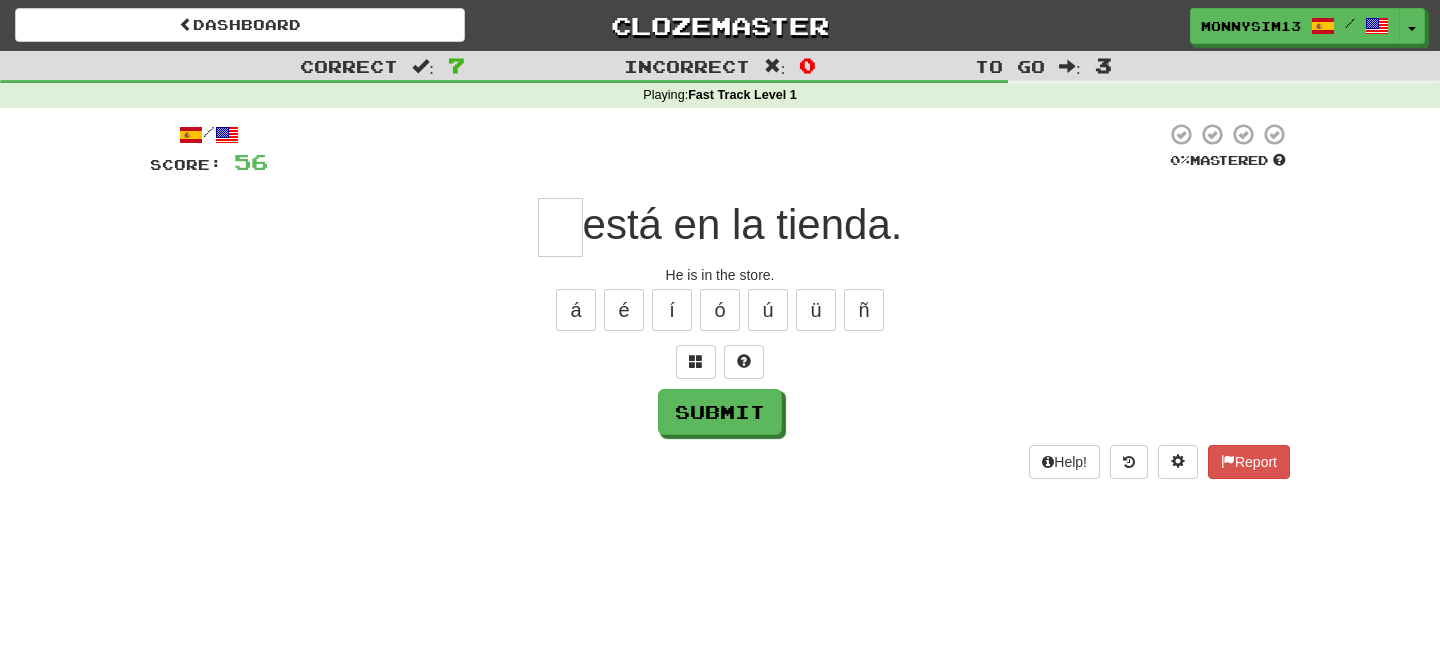 type on "*" 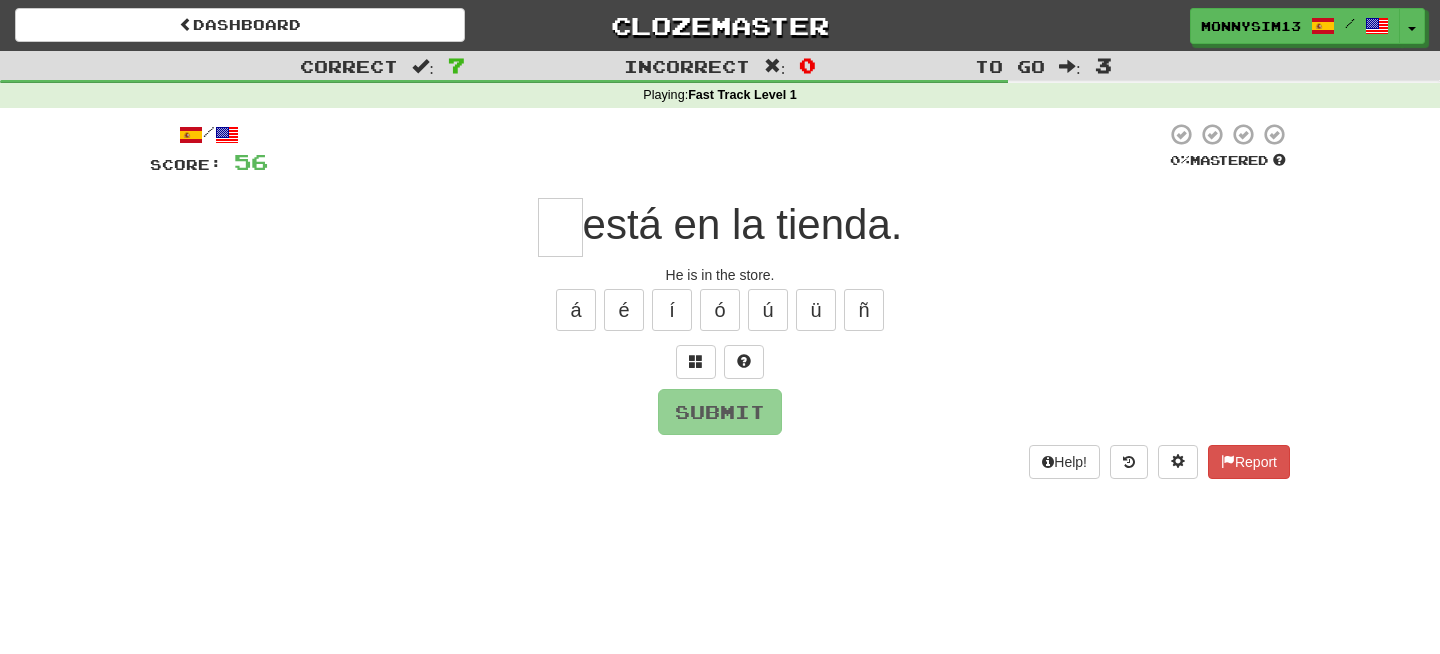 type on "*" 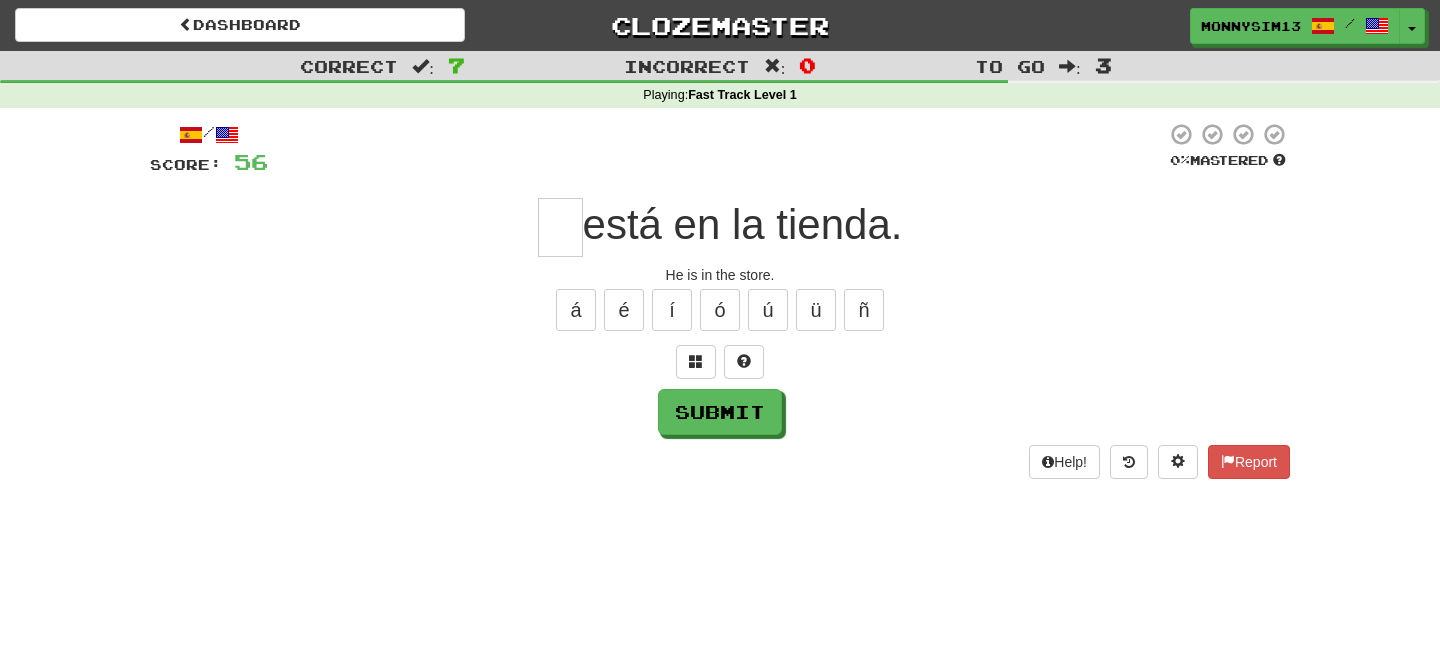 type on "*" 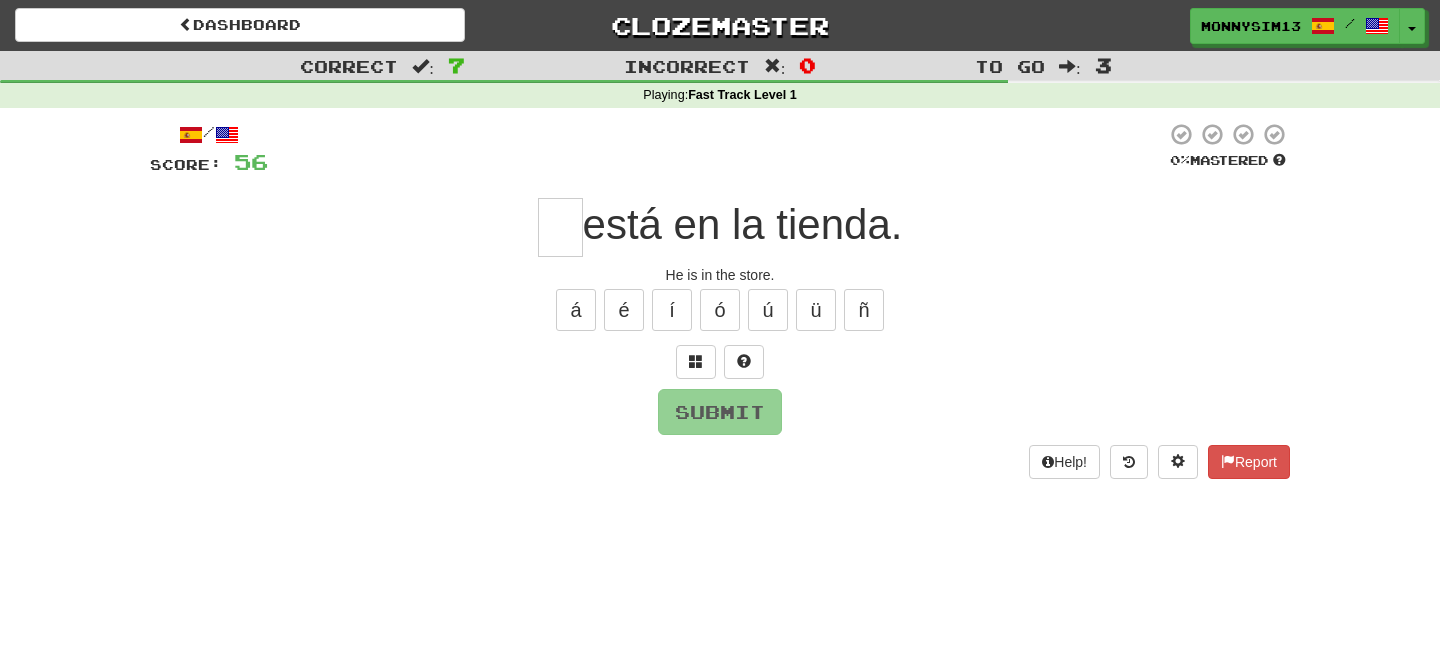 type on "*" 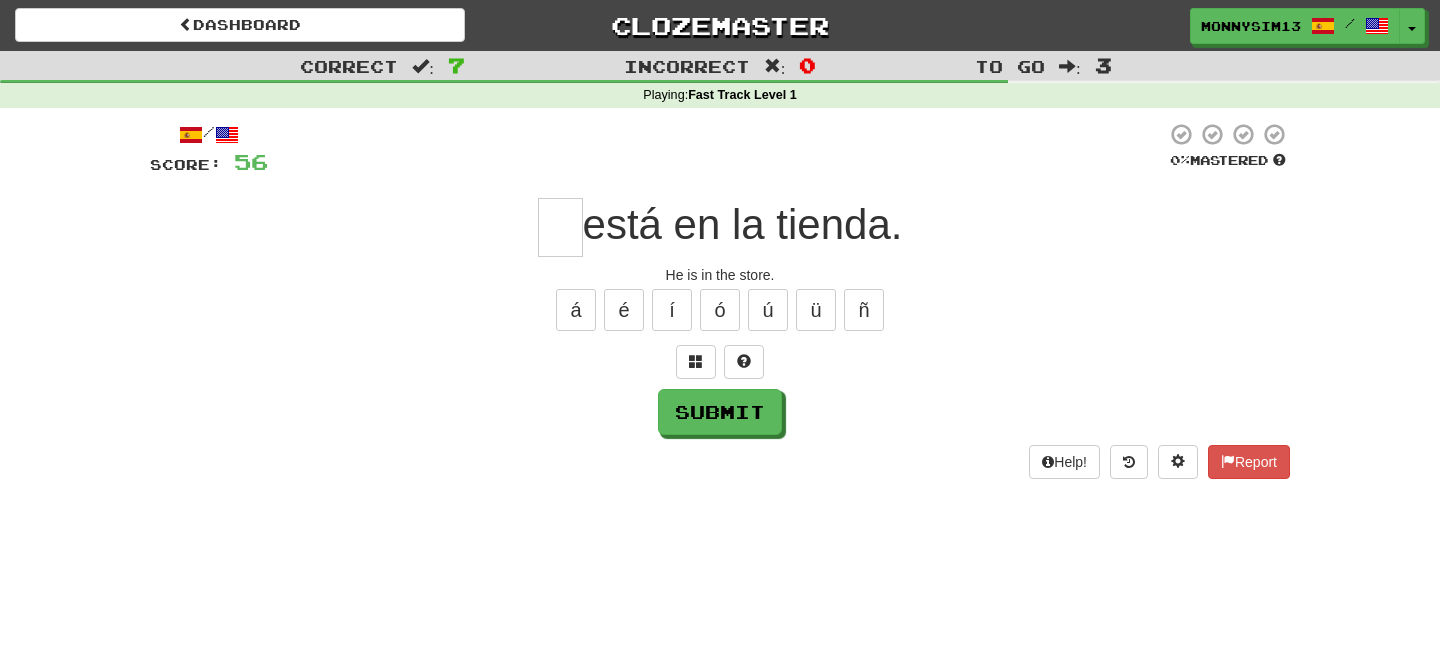 type on "*" 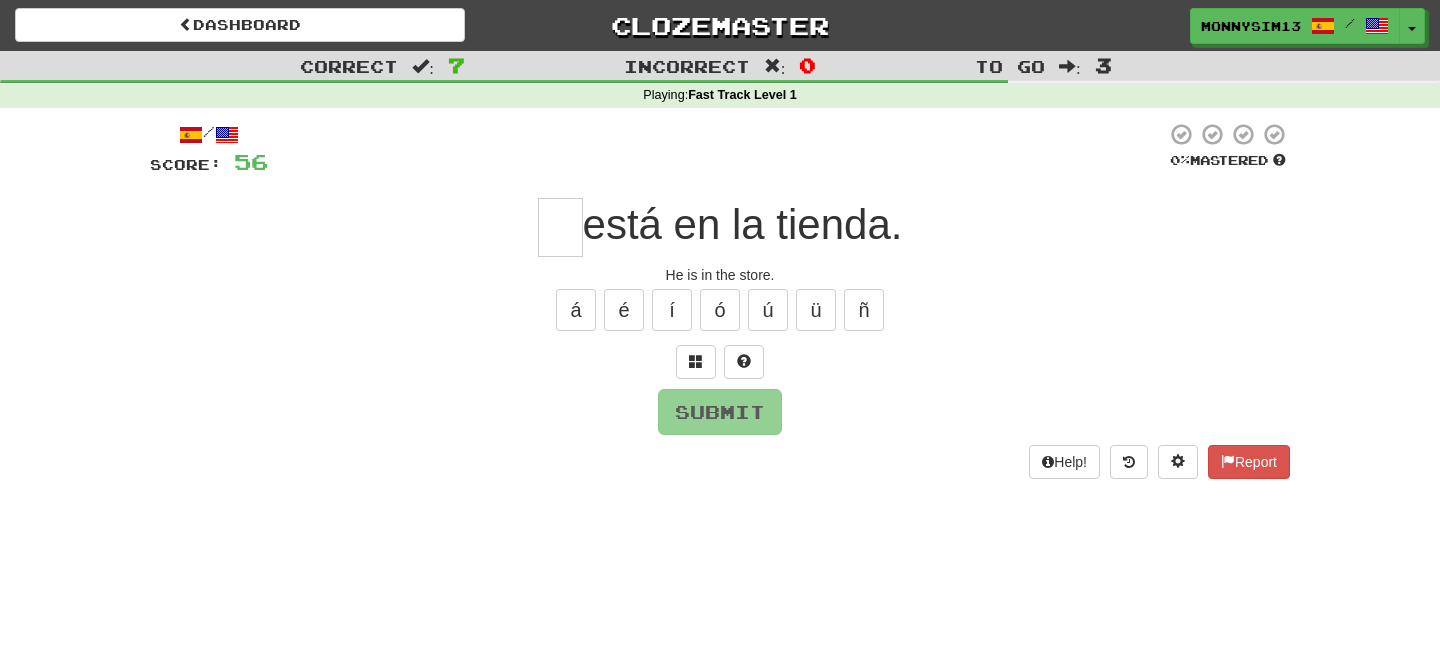 type on "*" 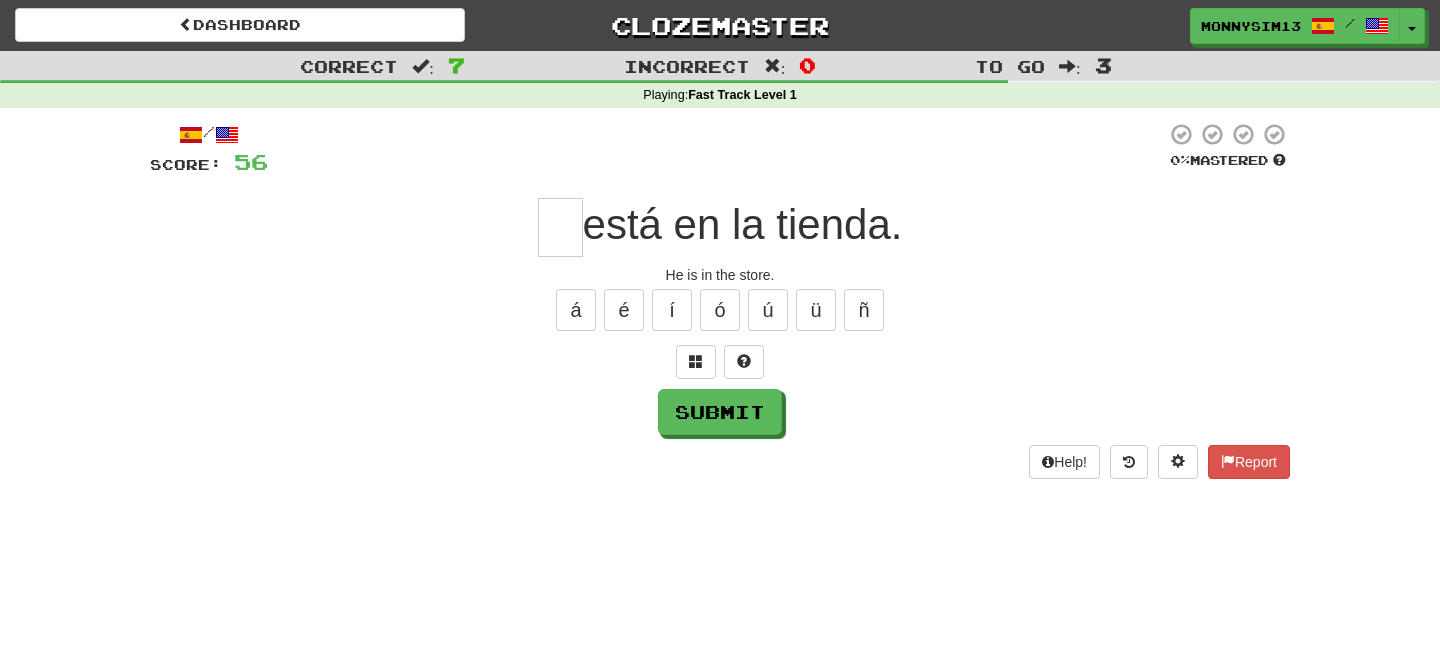 type on "*" 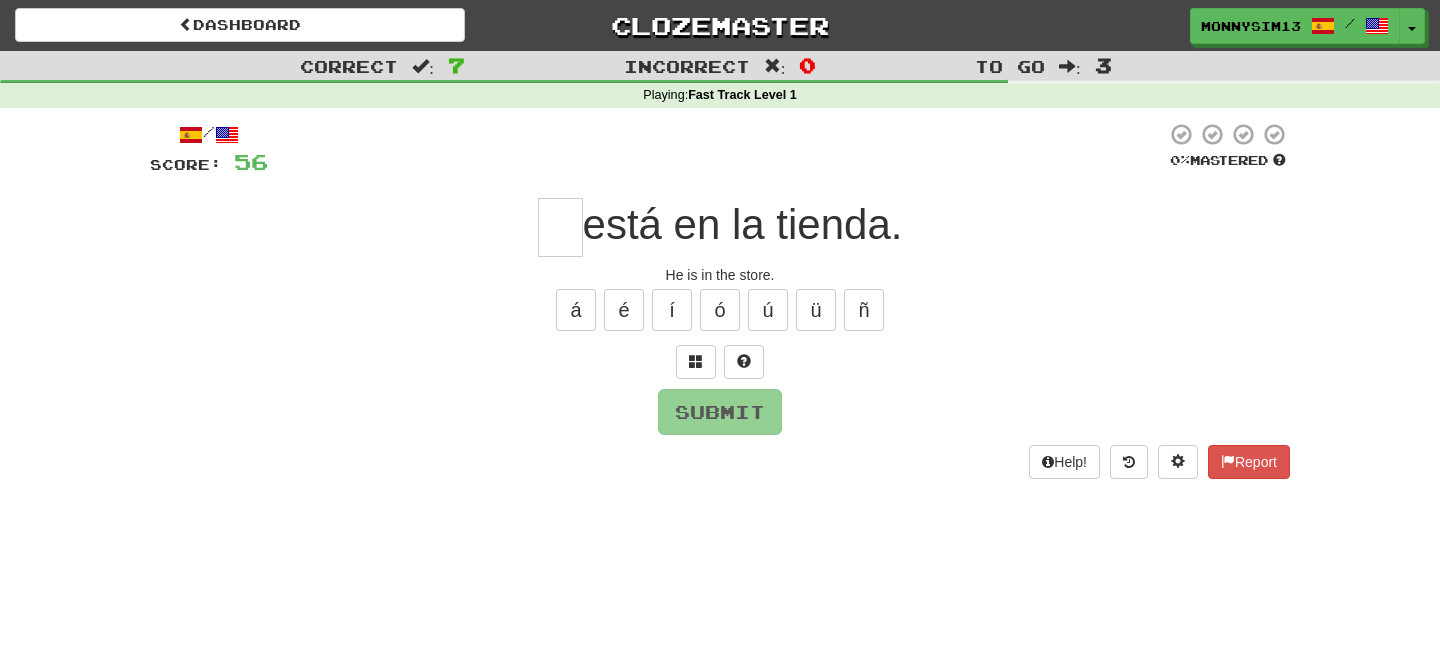 type on "*" 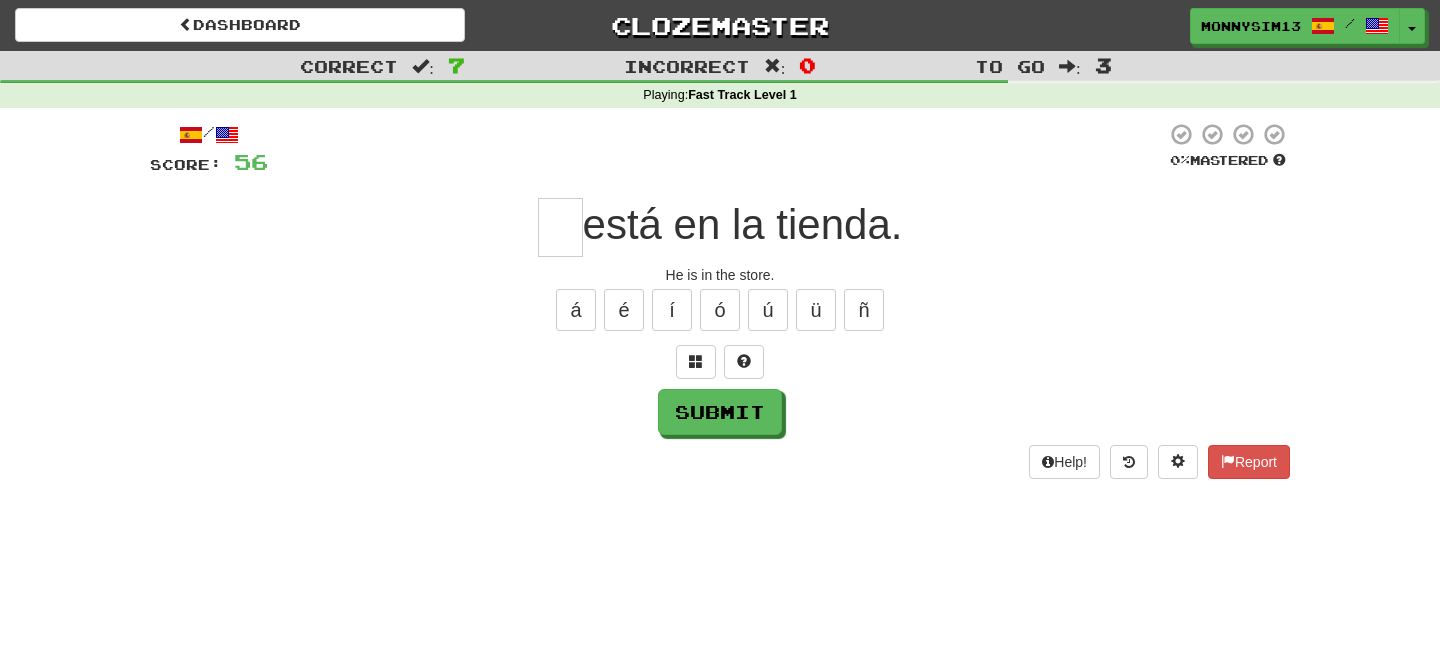 type on "*" 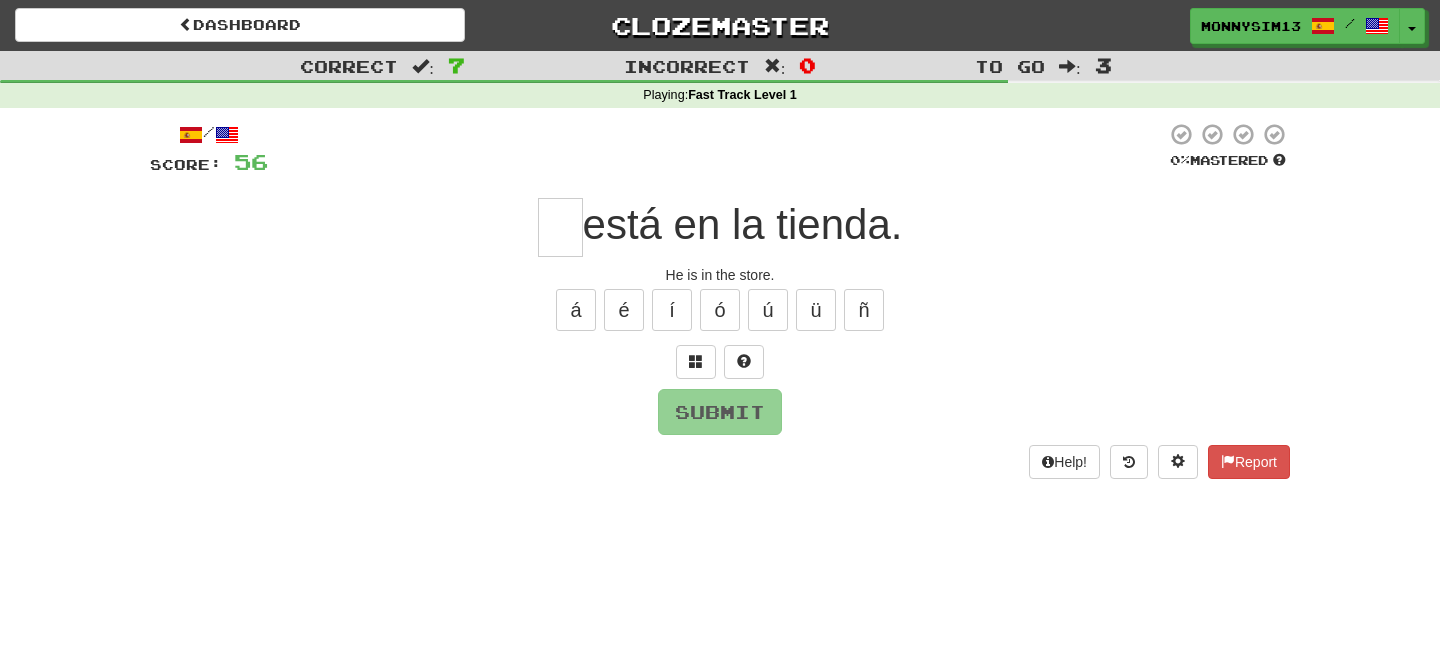 type on "*" 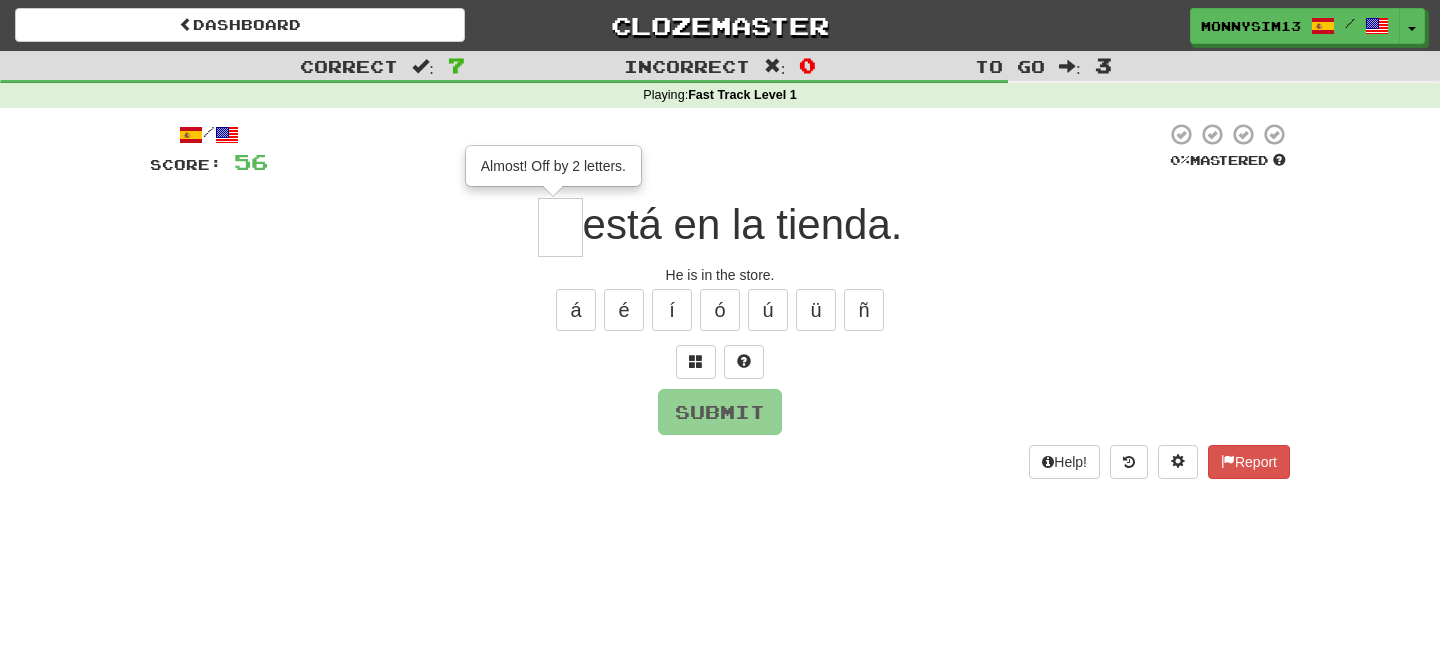 type on "*" 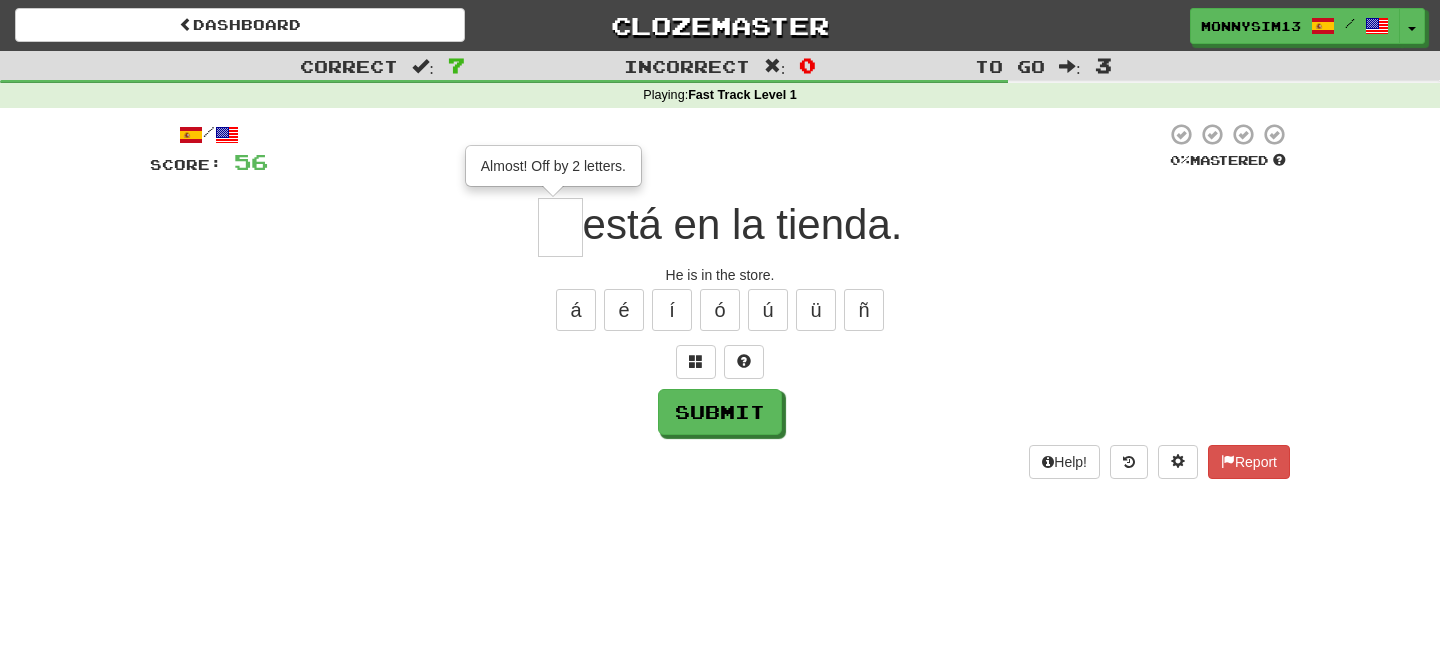 type on "*" 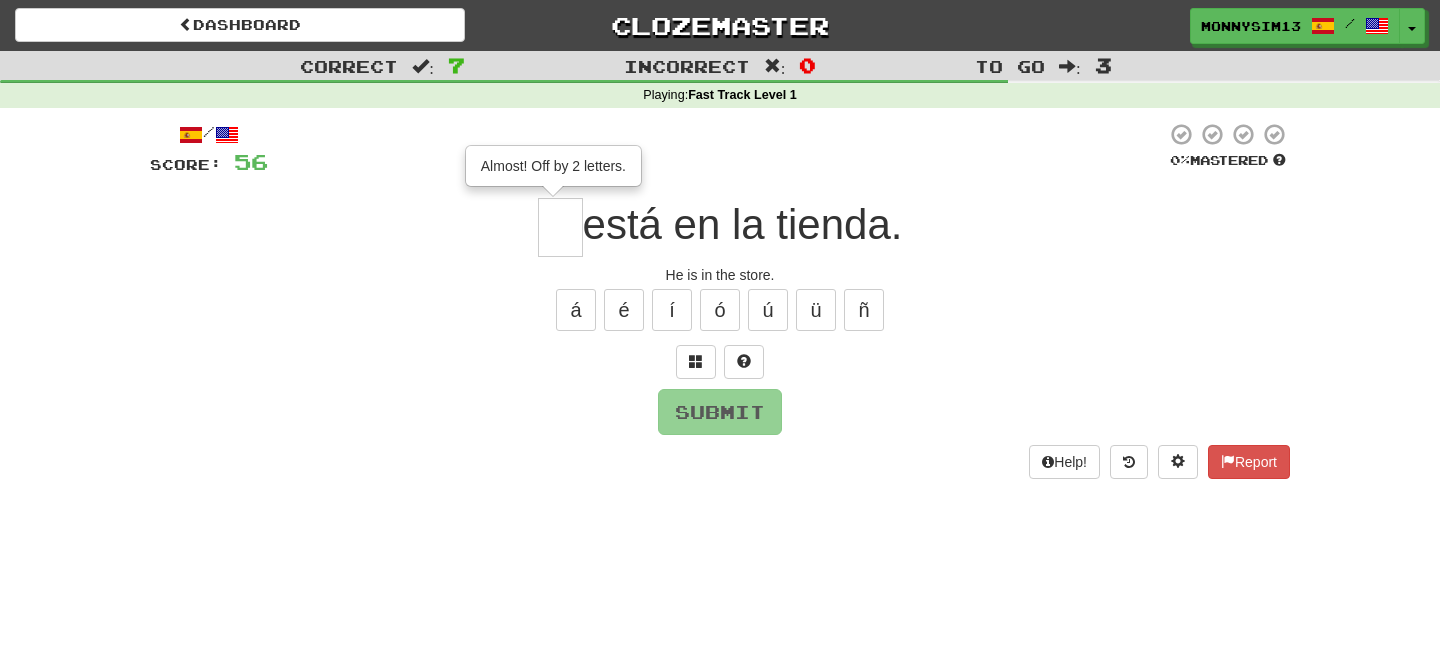 type on "*" 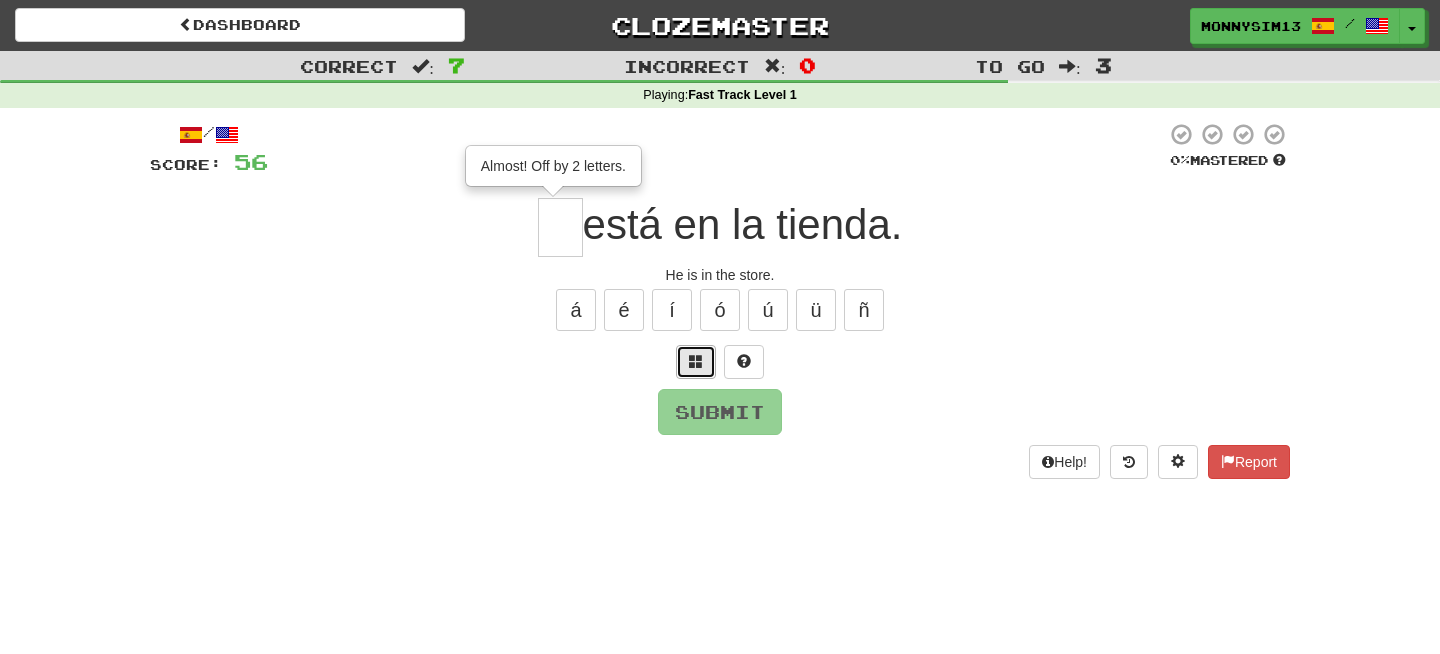 click at bounding box center (696, 361) 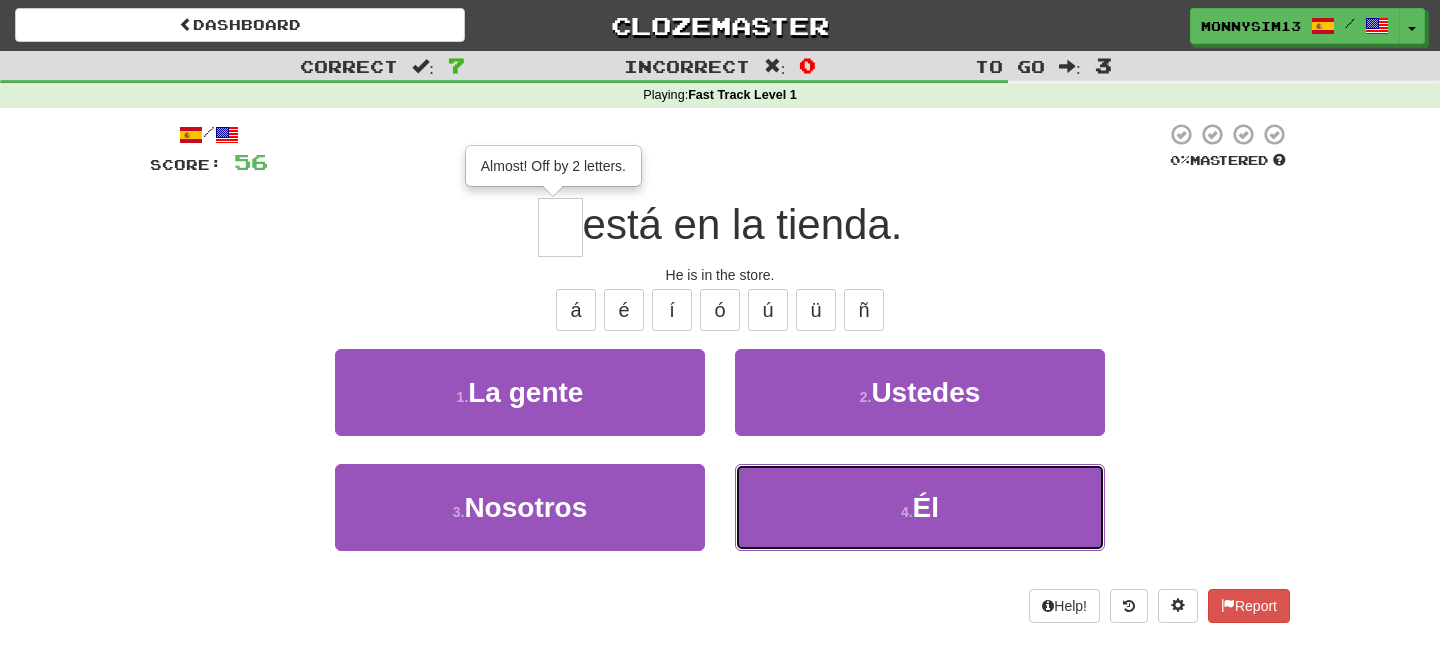 click on "4 .  Él" at bounding box center [920, 507] 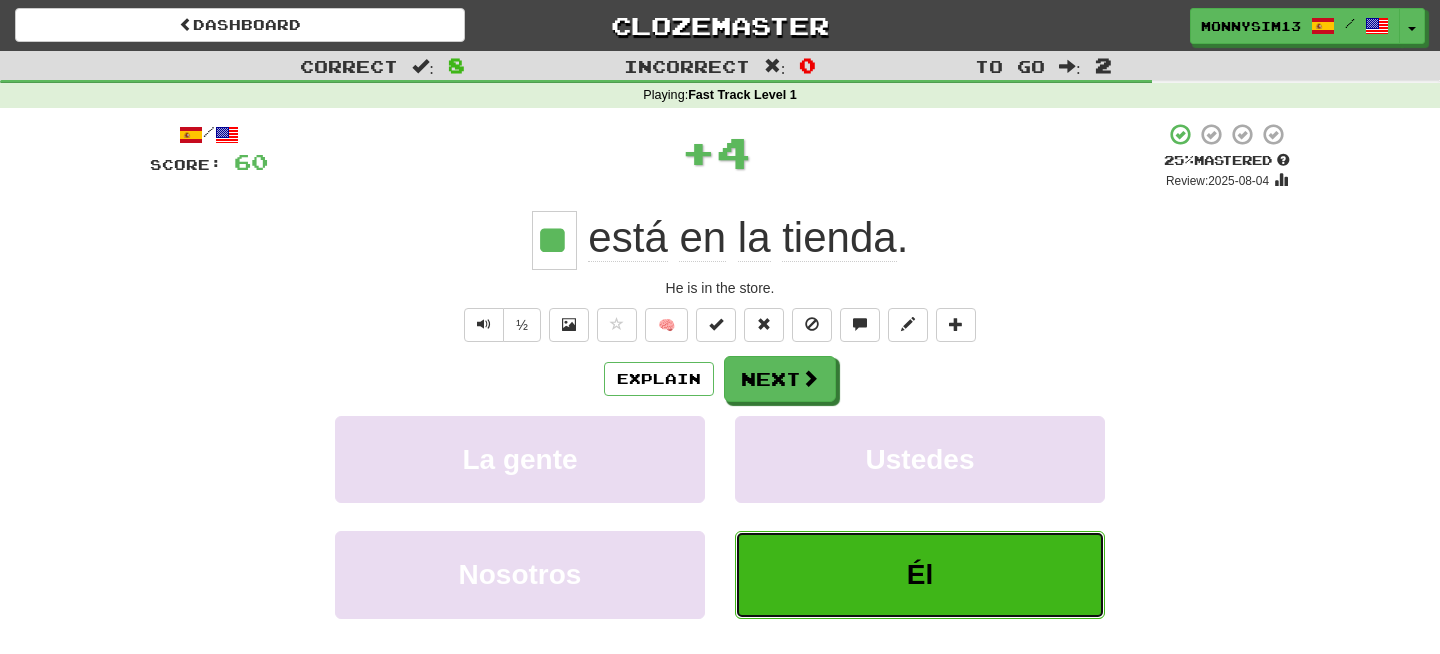 click on "Él" at bounding box center [920, 574] 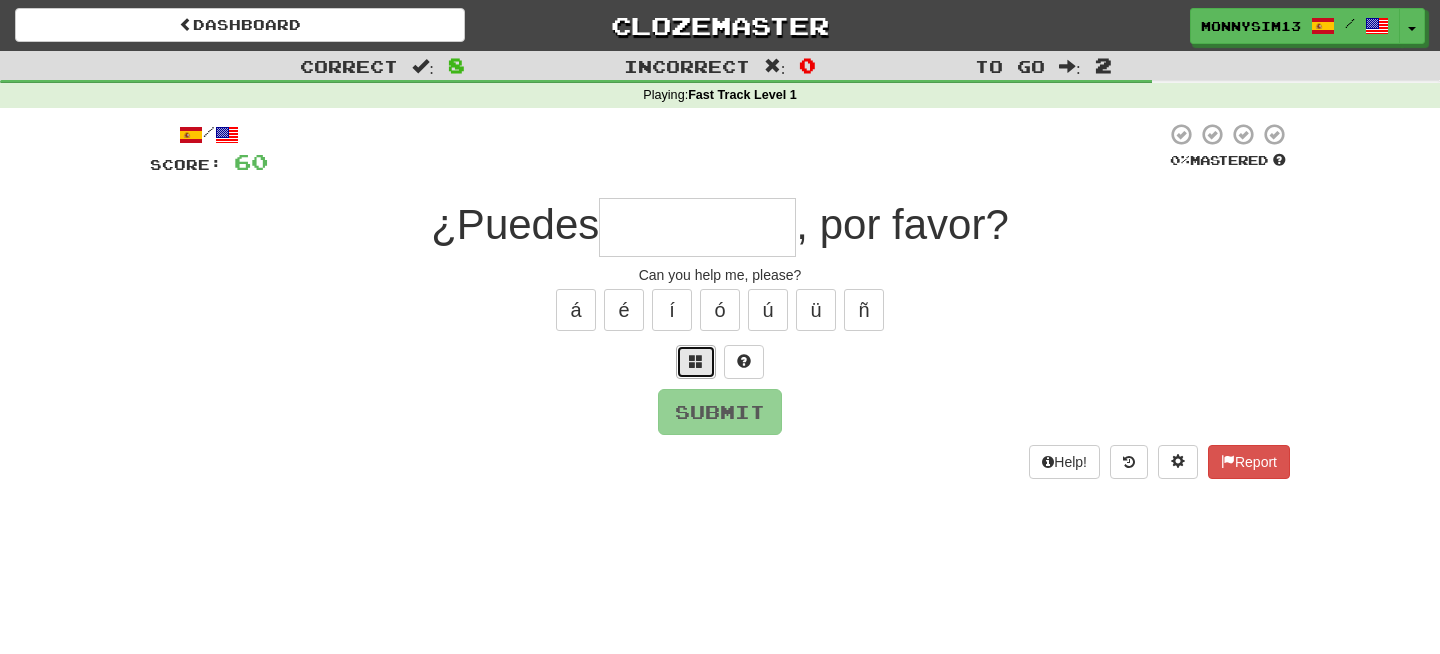 click at bounding box center [696, 362] 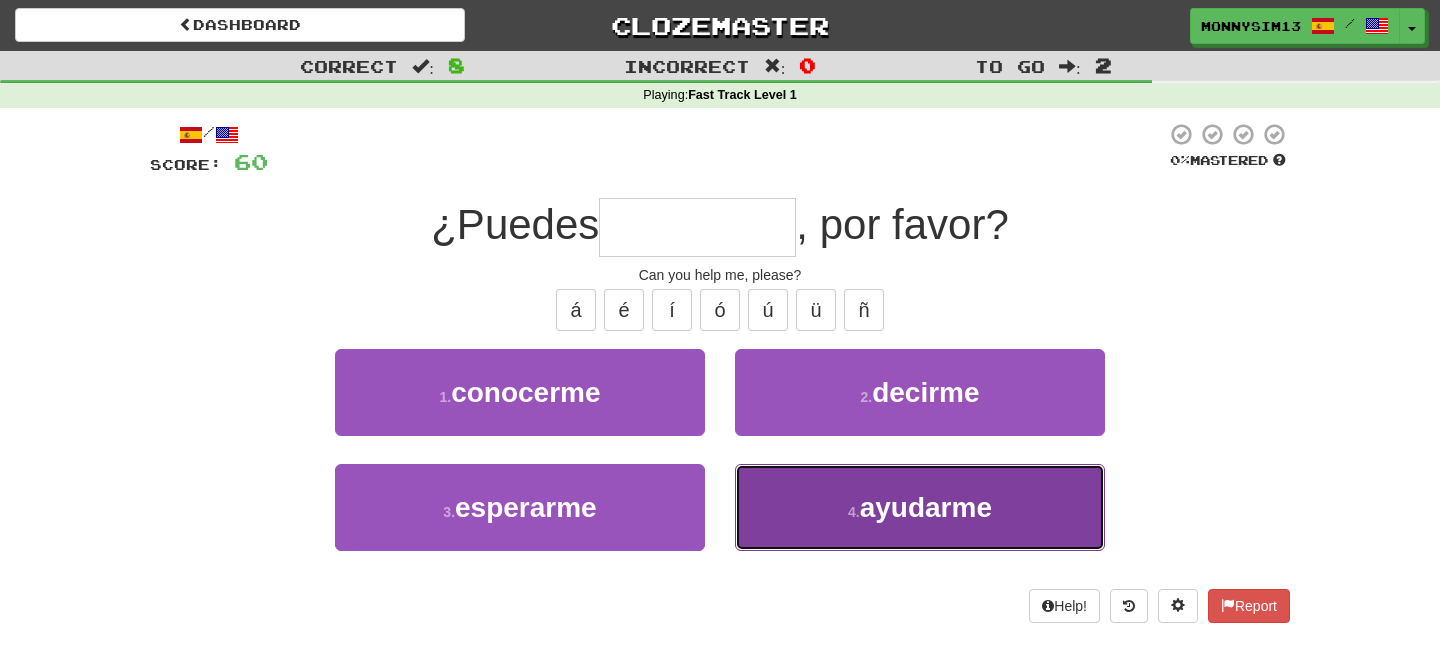 click on "ayudarme" at bounding box center [926, 507] 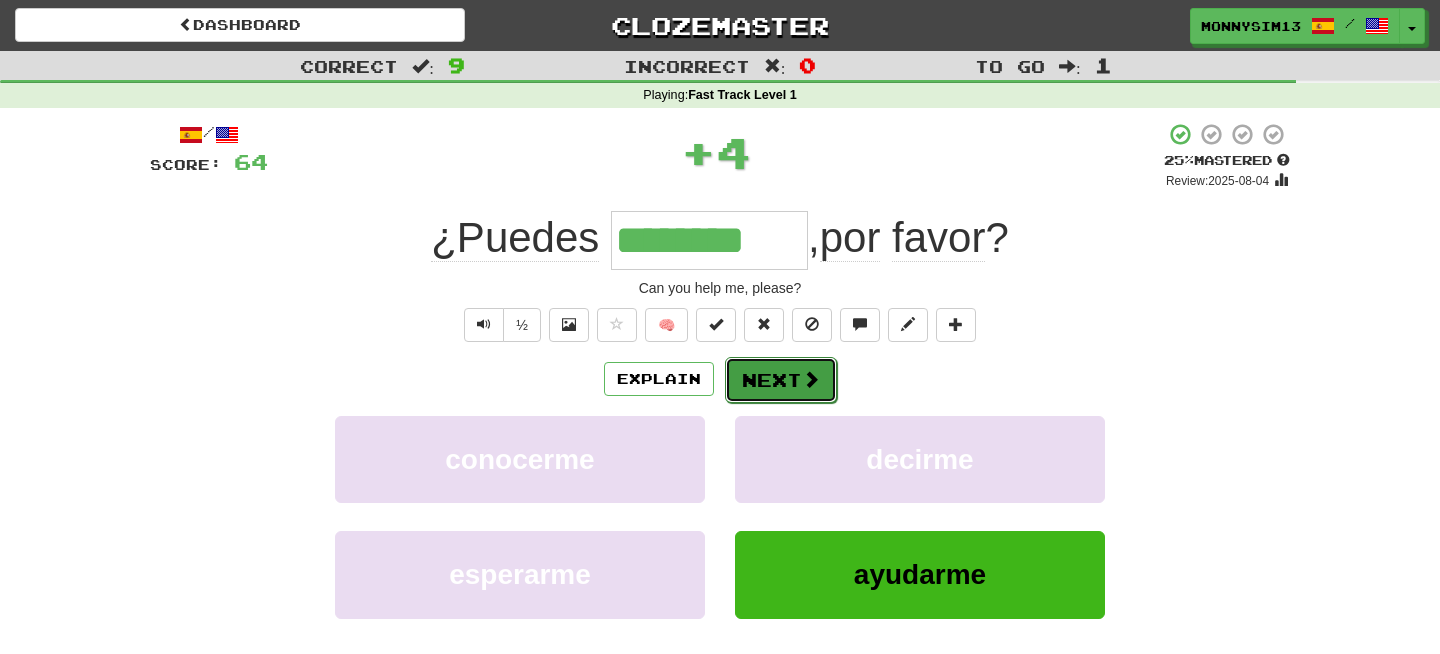 click on "Next" at bounding box center [781, 380] 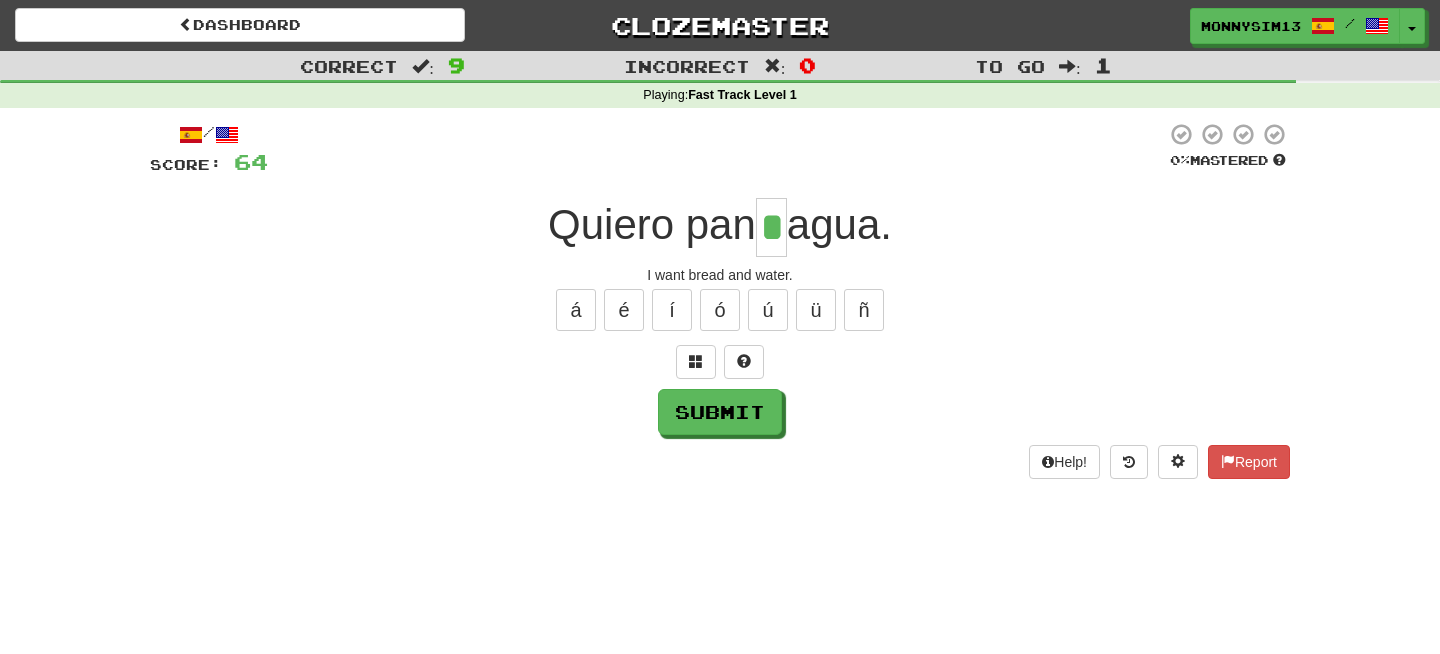 type on "*" 